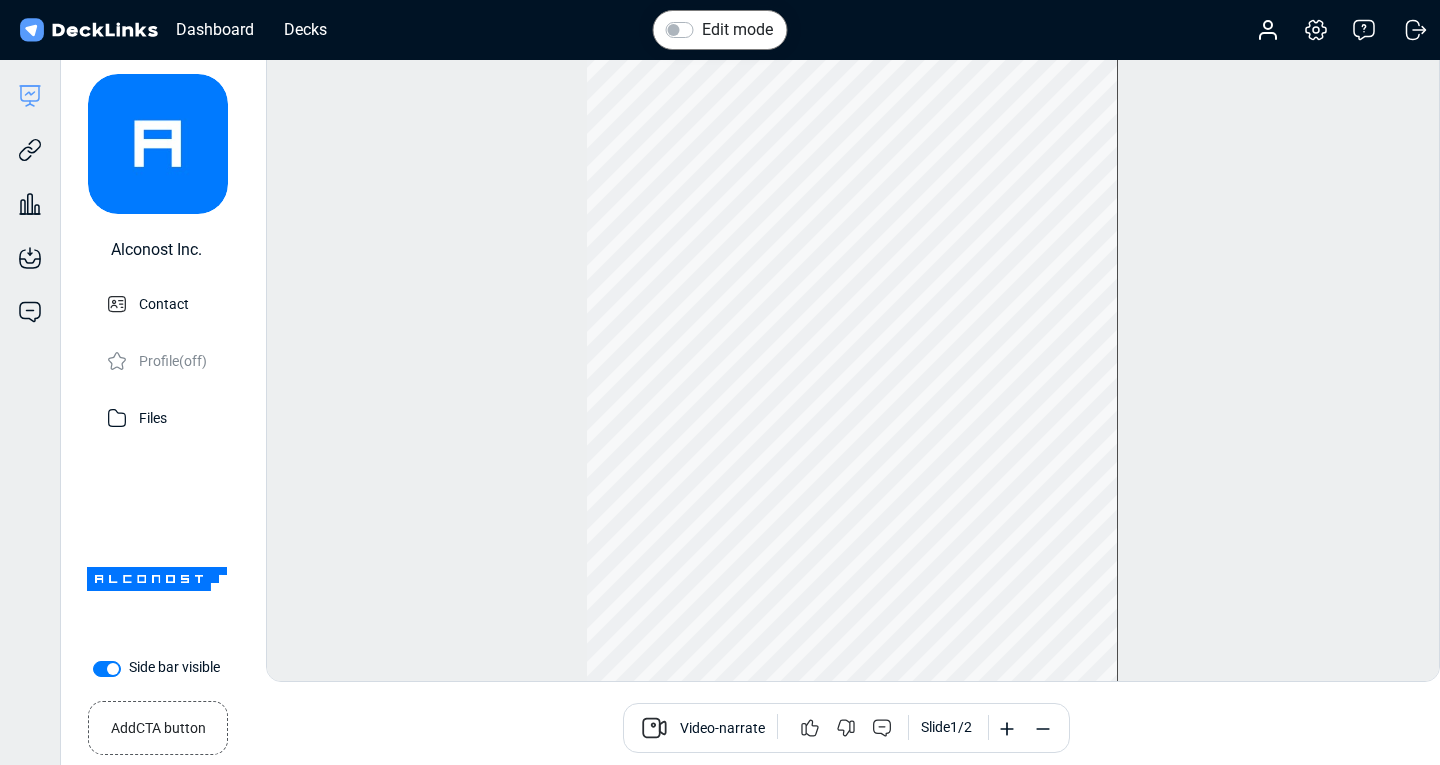 scroll, scrollTop: 0, scrollLeft: 0, axis: both 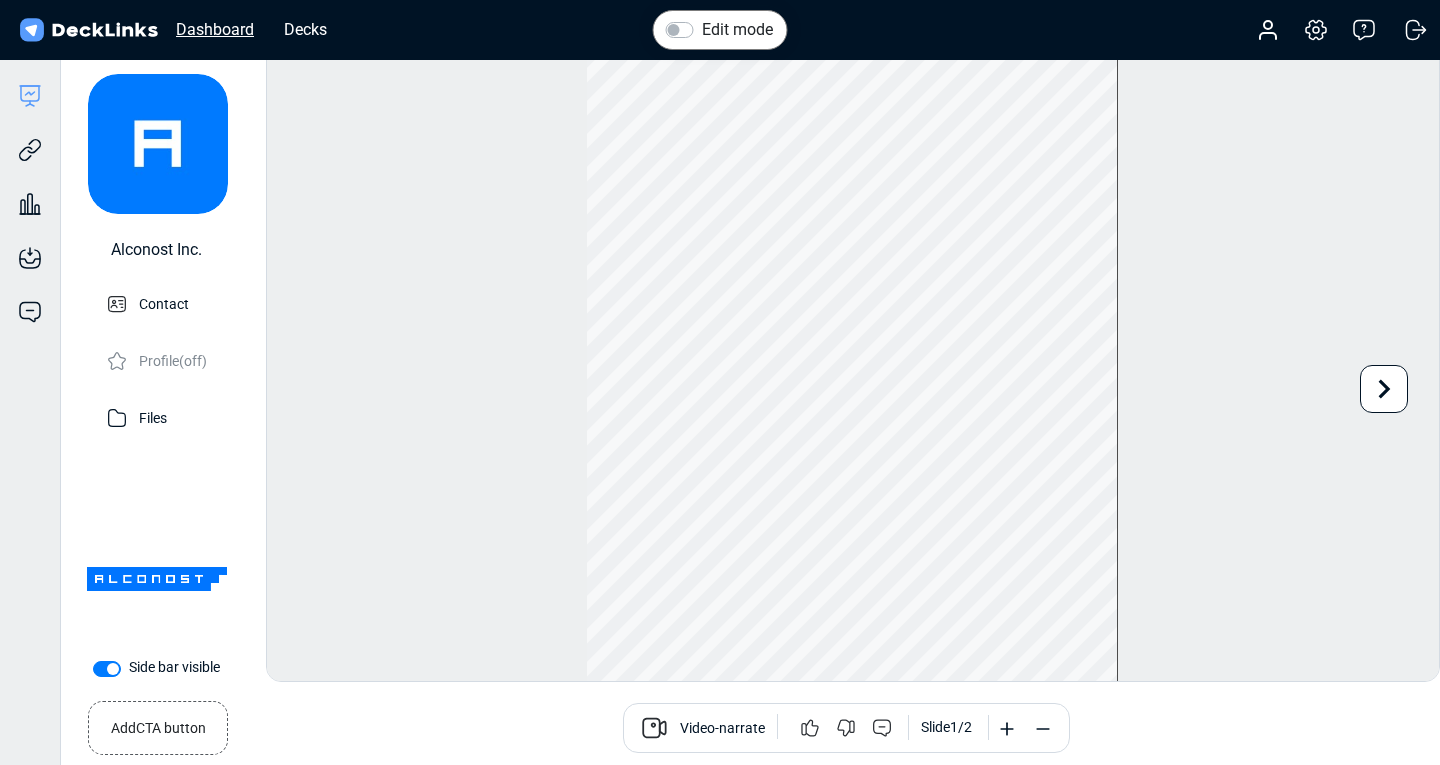 click on "Dashboard" at bounding box center [215, 29] 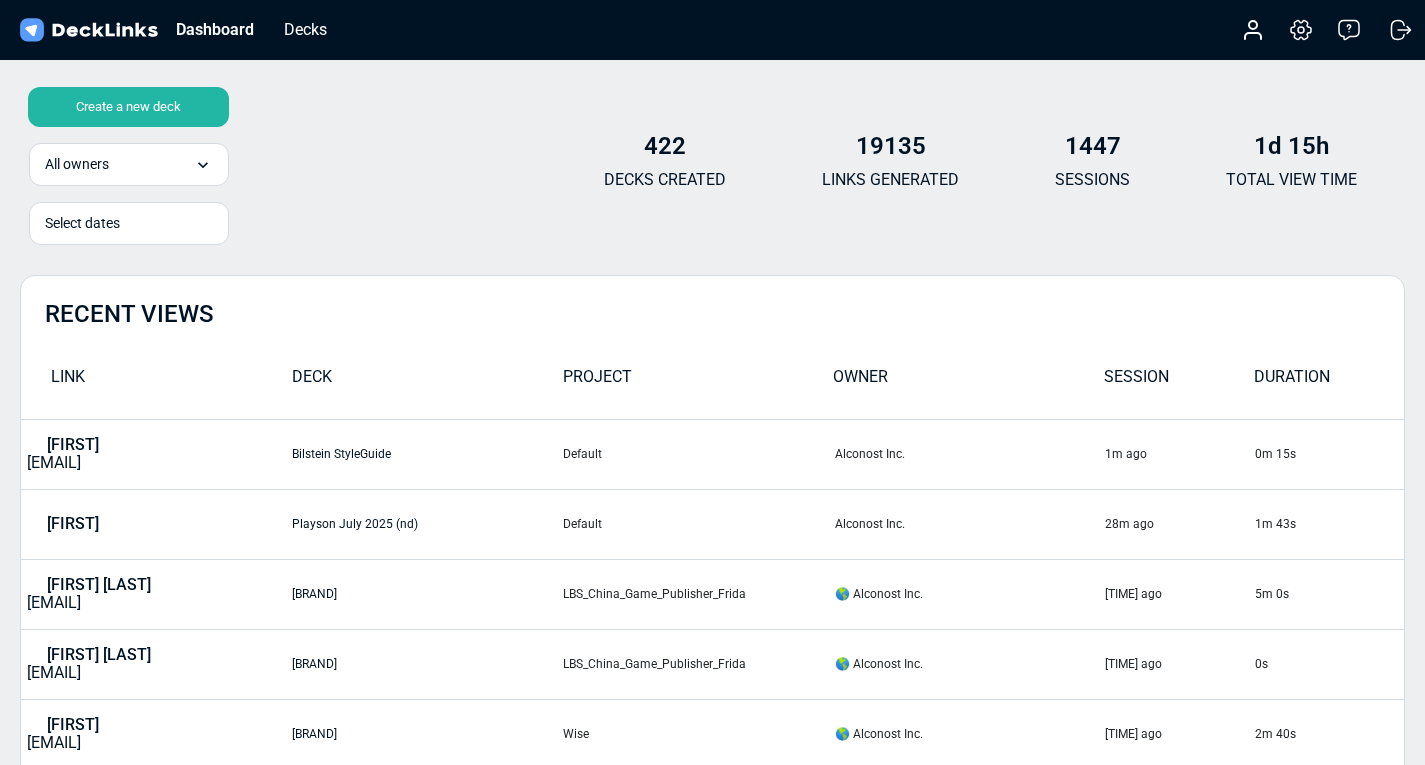 click on "Create a new deck" at bounding box center (128, 107) 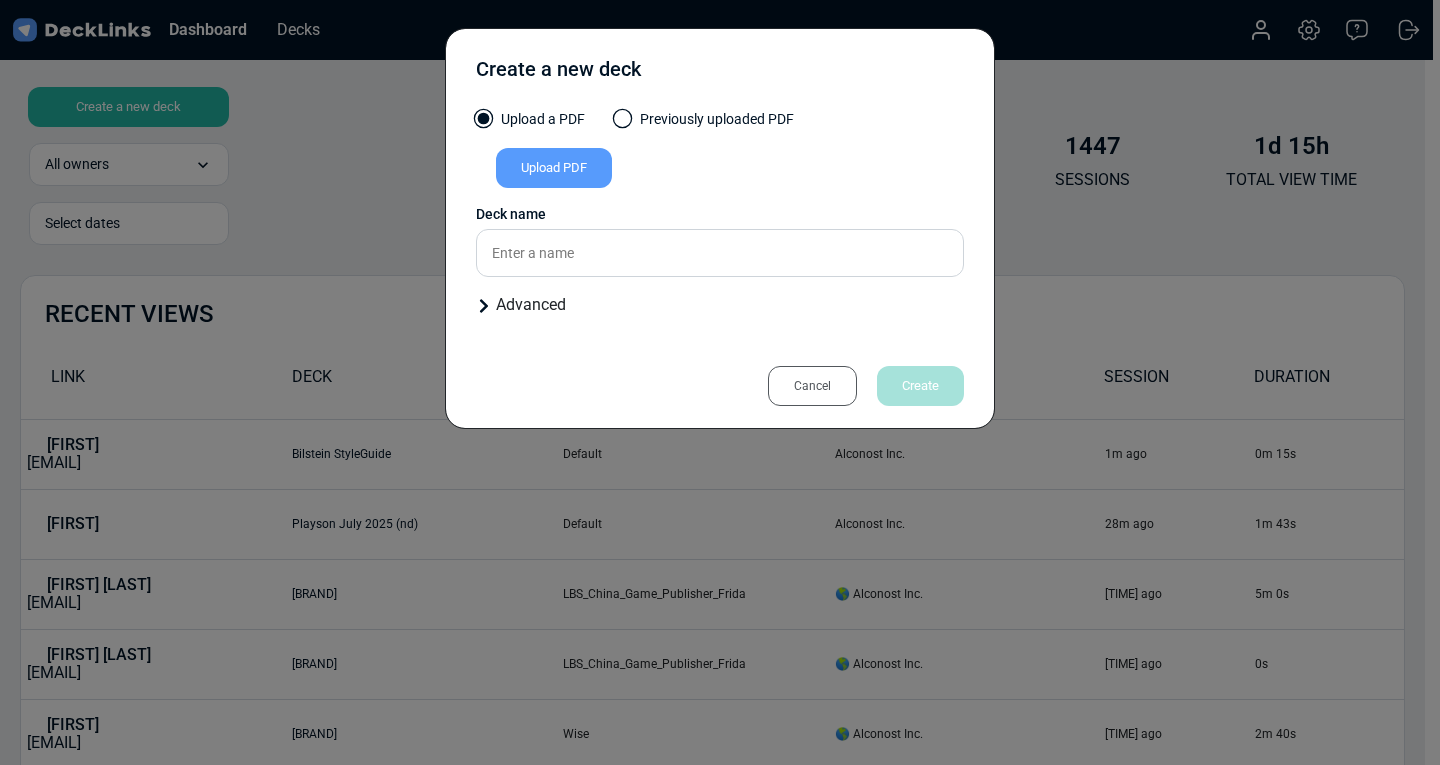 click on "Upload PDF" at bounding box center [554, 168] 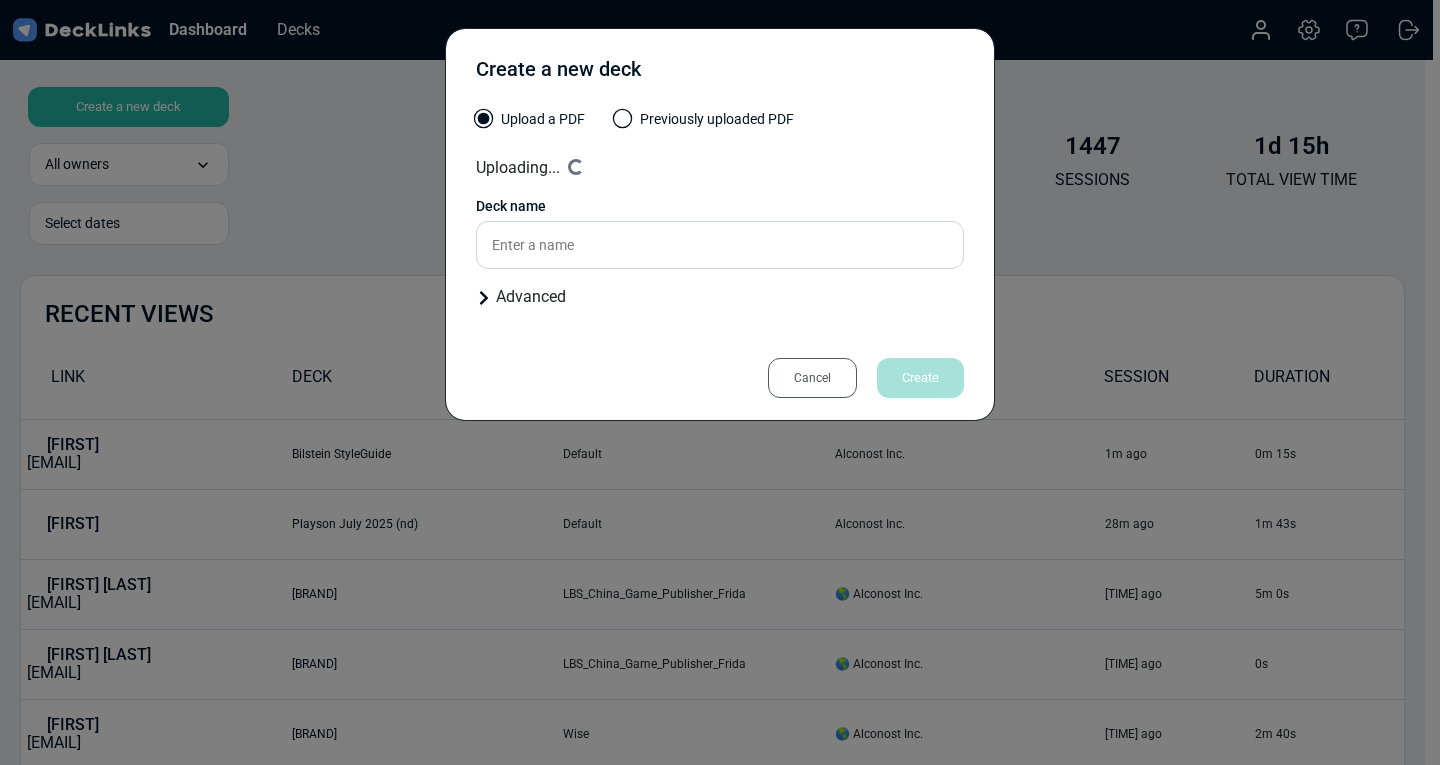 type on "Bilstein StyleGuide" 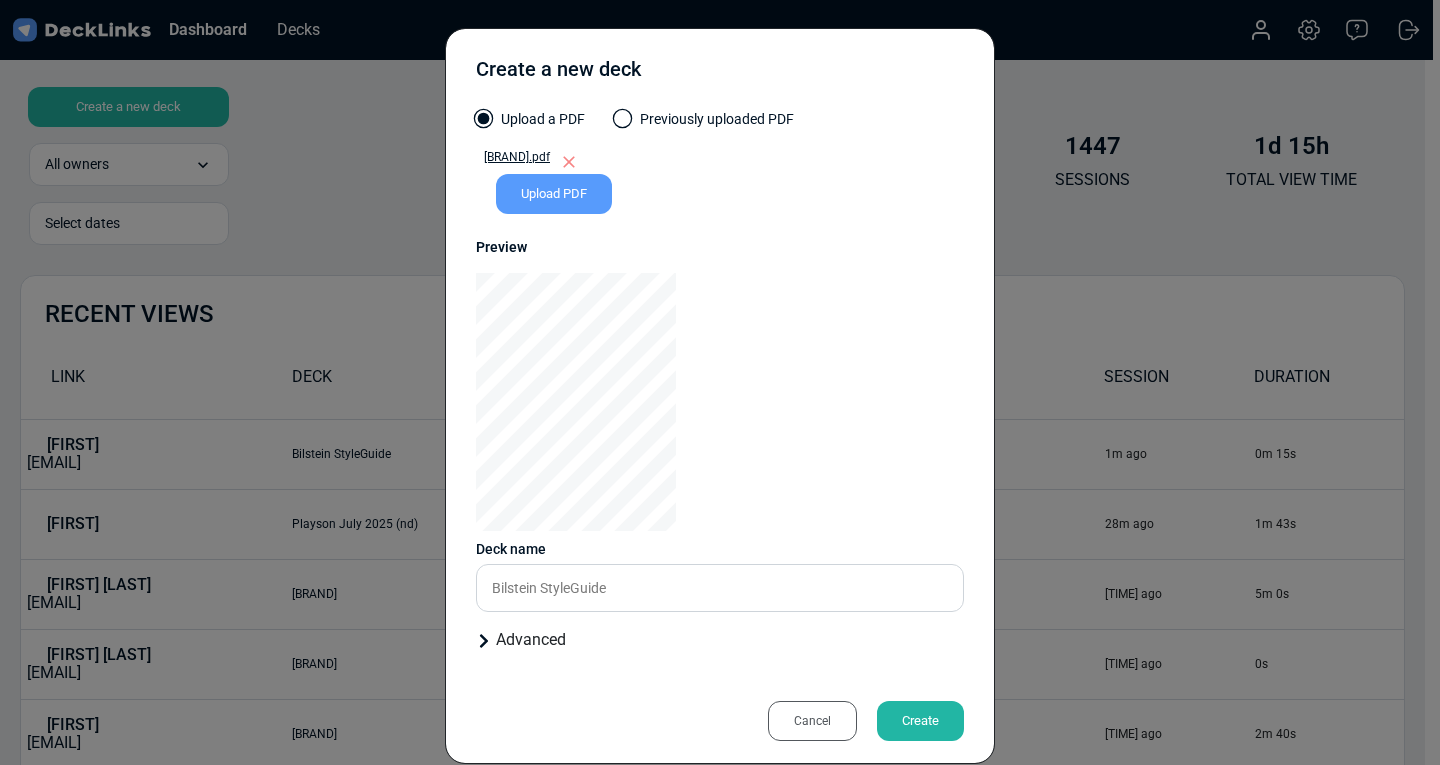 click at bounding box center [623, 119] 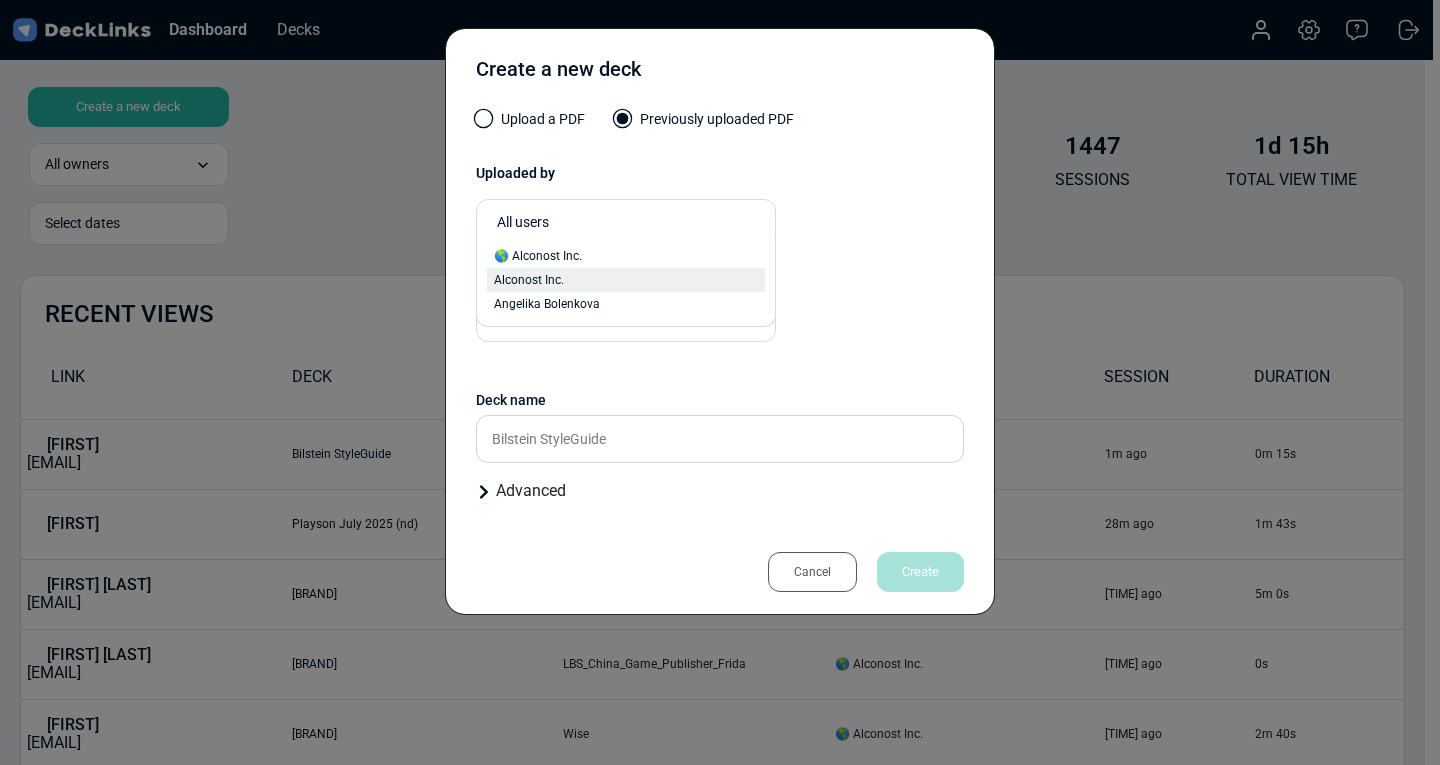 click on "Alconost Inc." at bounding box center (529, 280) 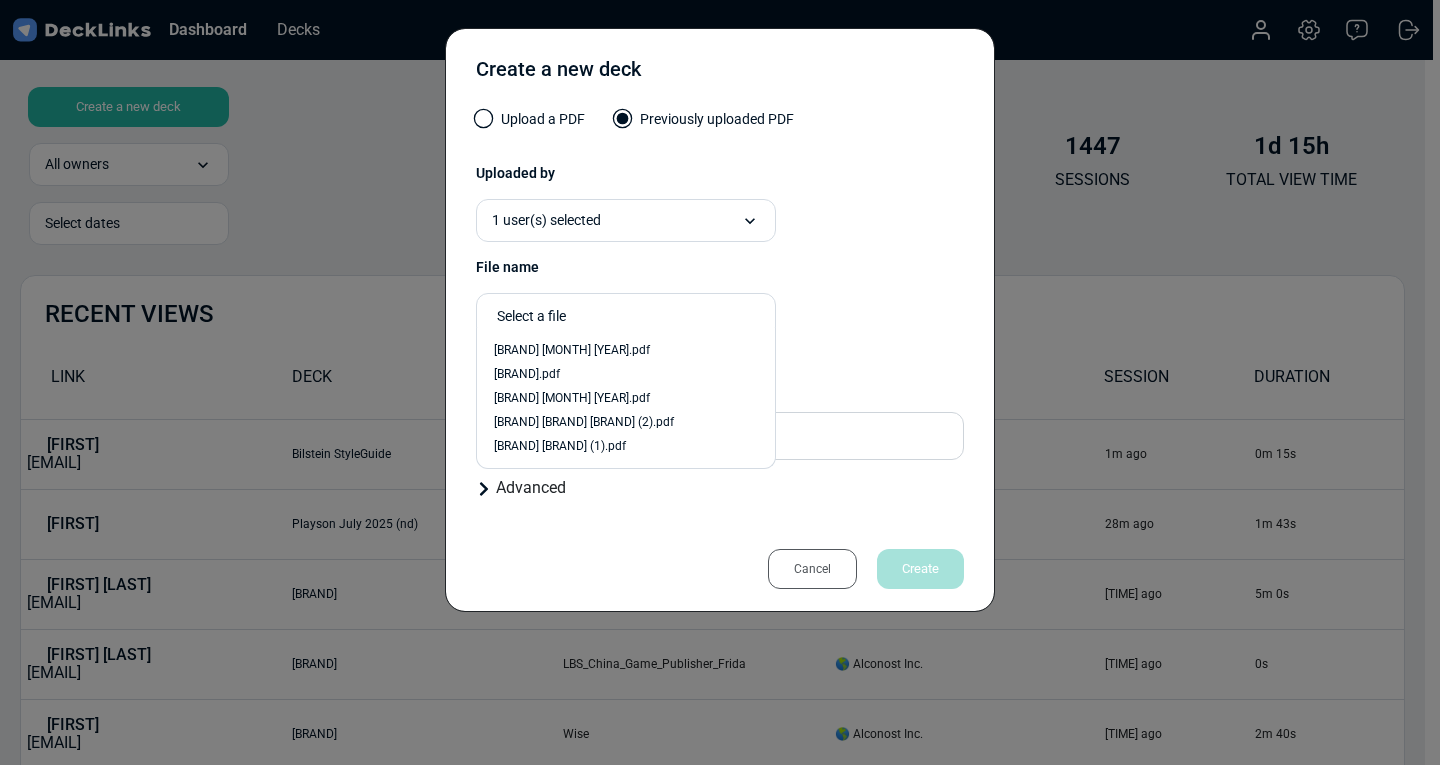 click on "Select a file" at bounding box center [631, 316] 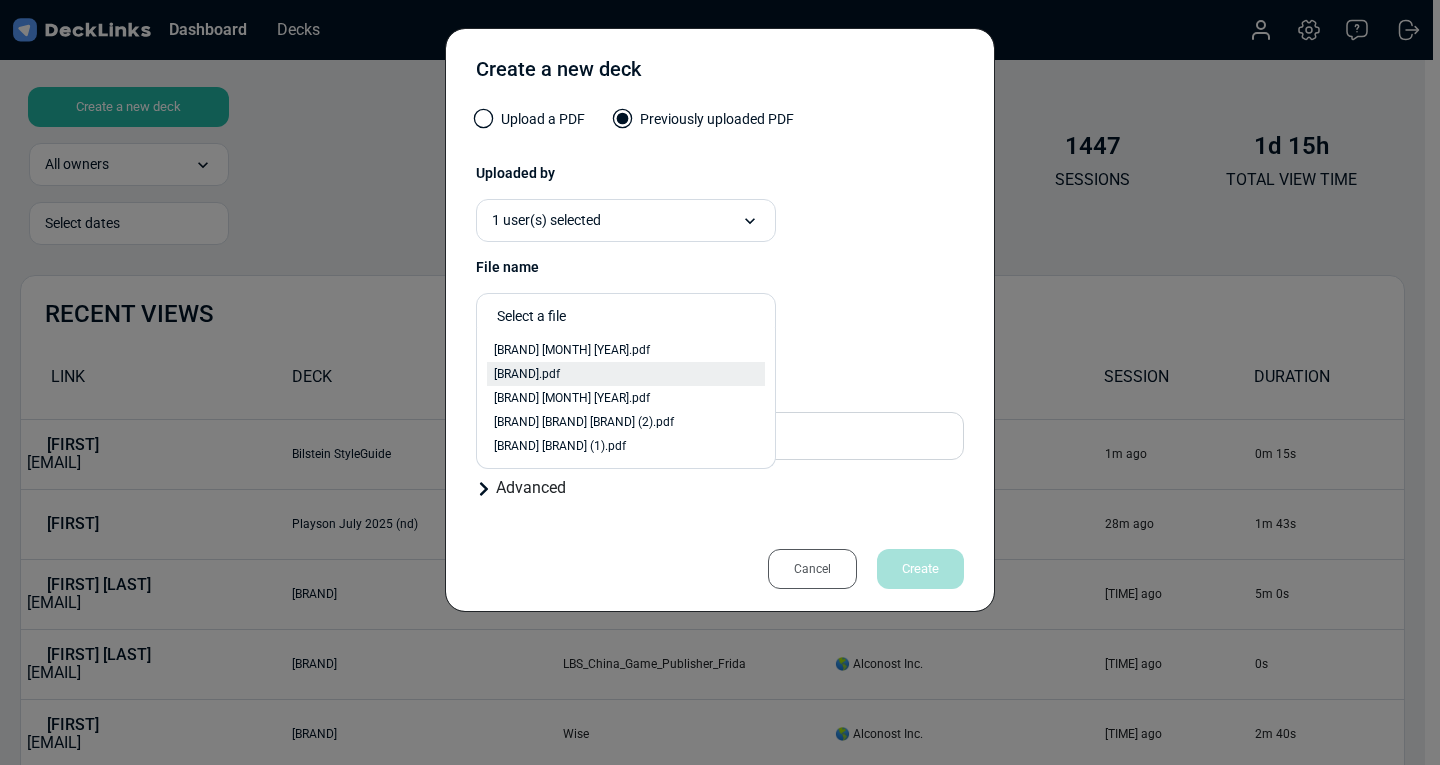 click on "[BRAND].pdf" at bounding box center (527, 374) 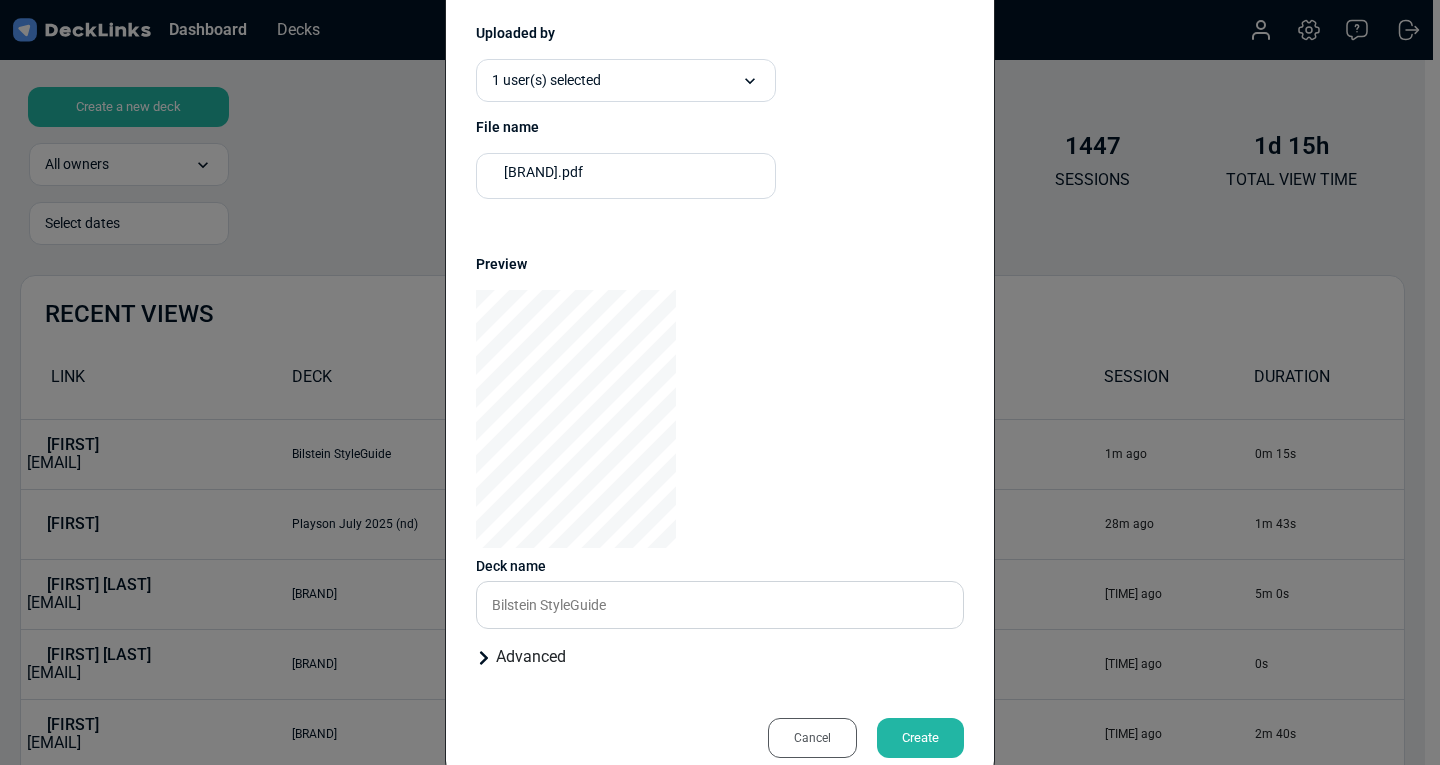 scroll, scrollTop: 185, scrollLeft: 0, axis: vertical 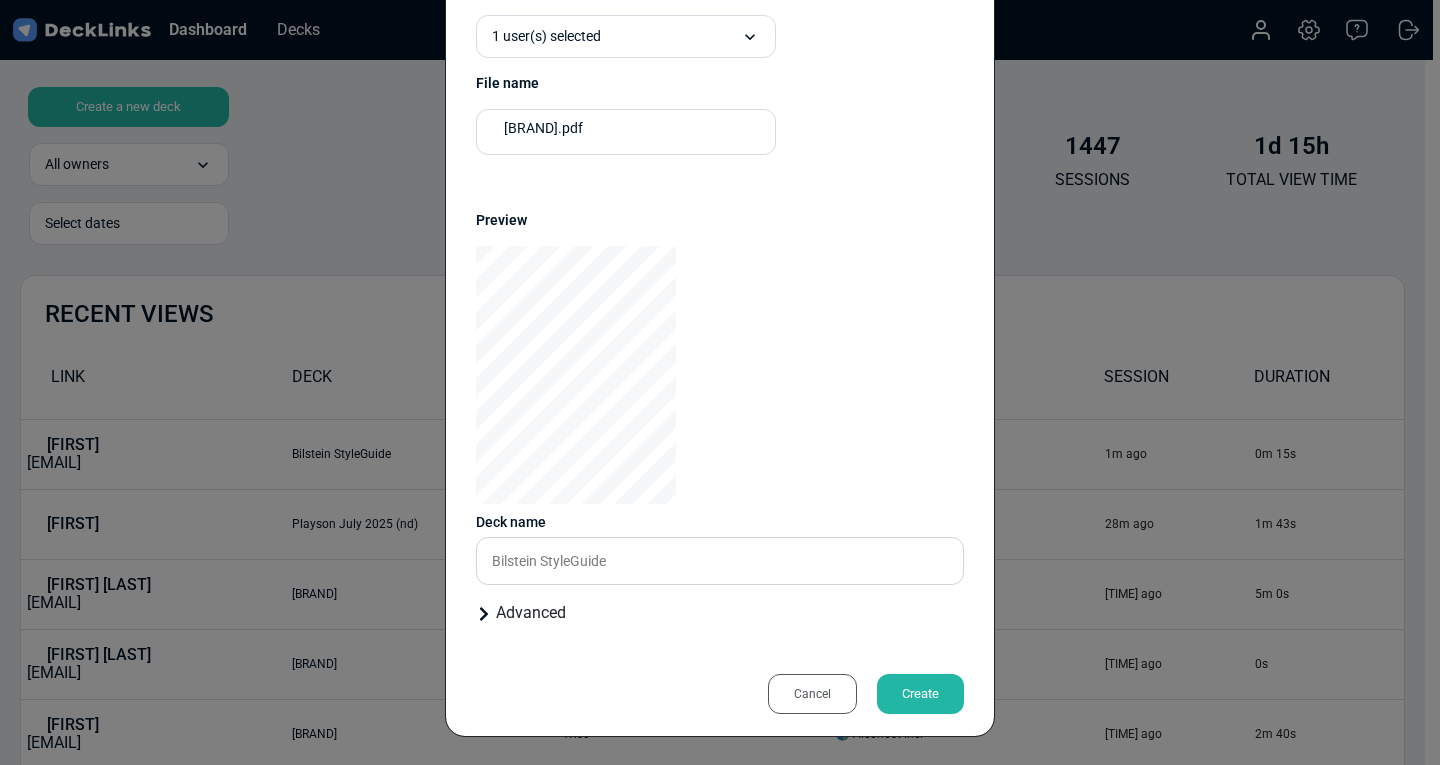 click on "Create" at bounding box center (920, 694) 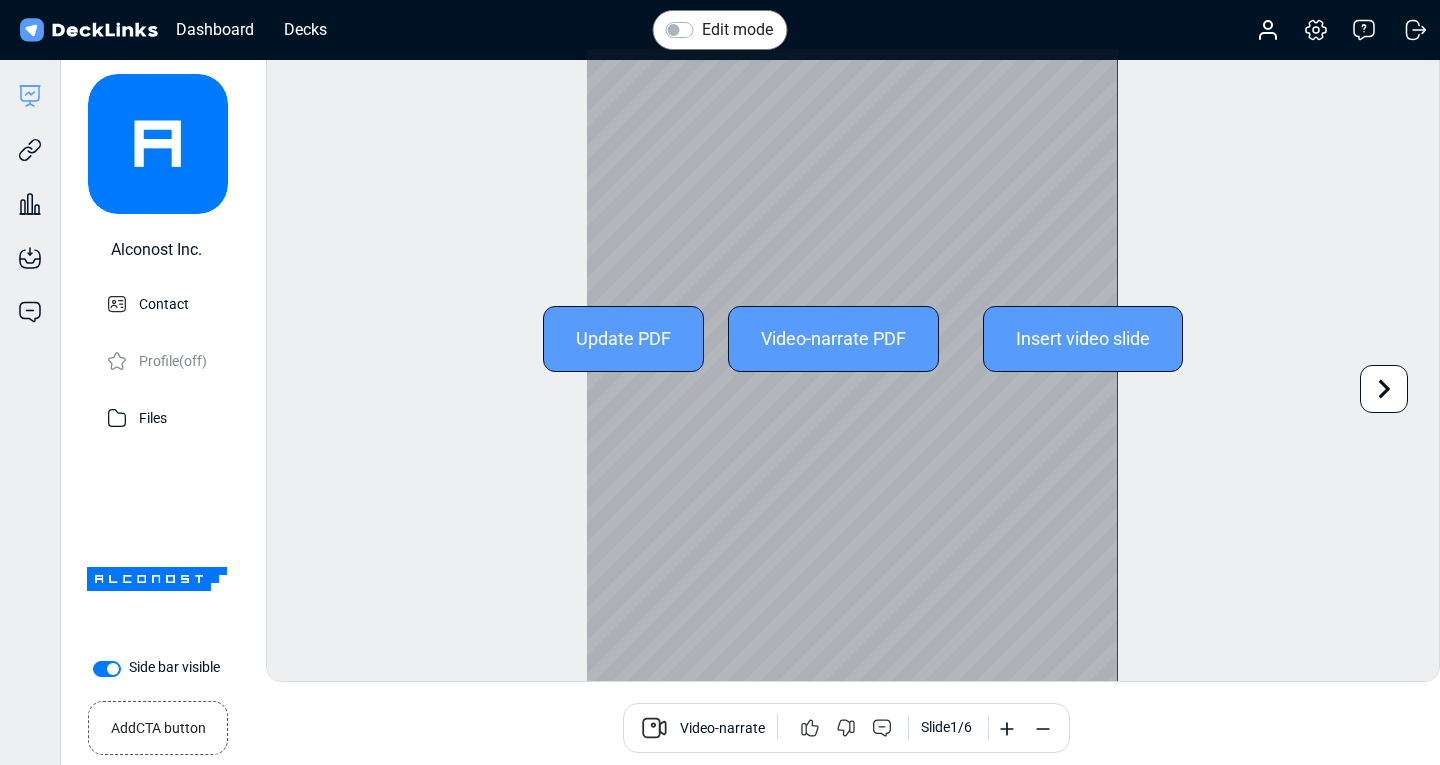 scroll, scrollTop: 55, scrollLeft: 0, axis: vertical 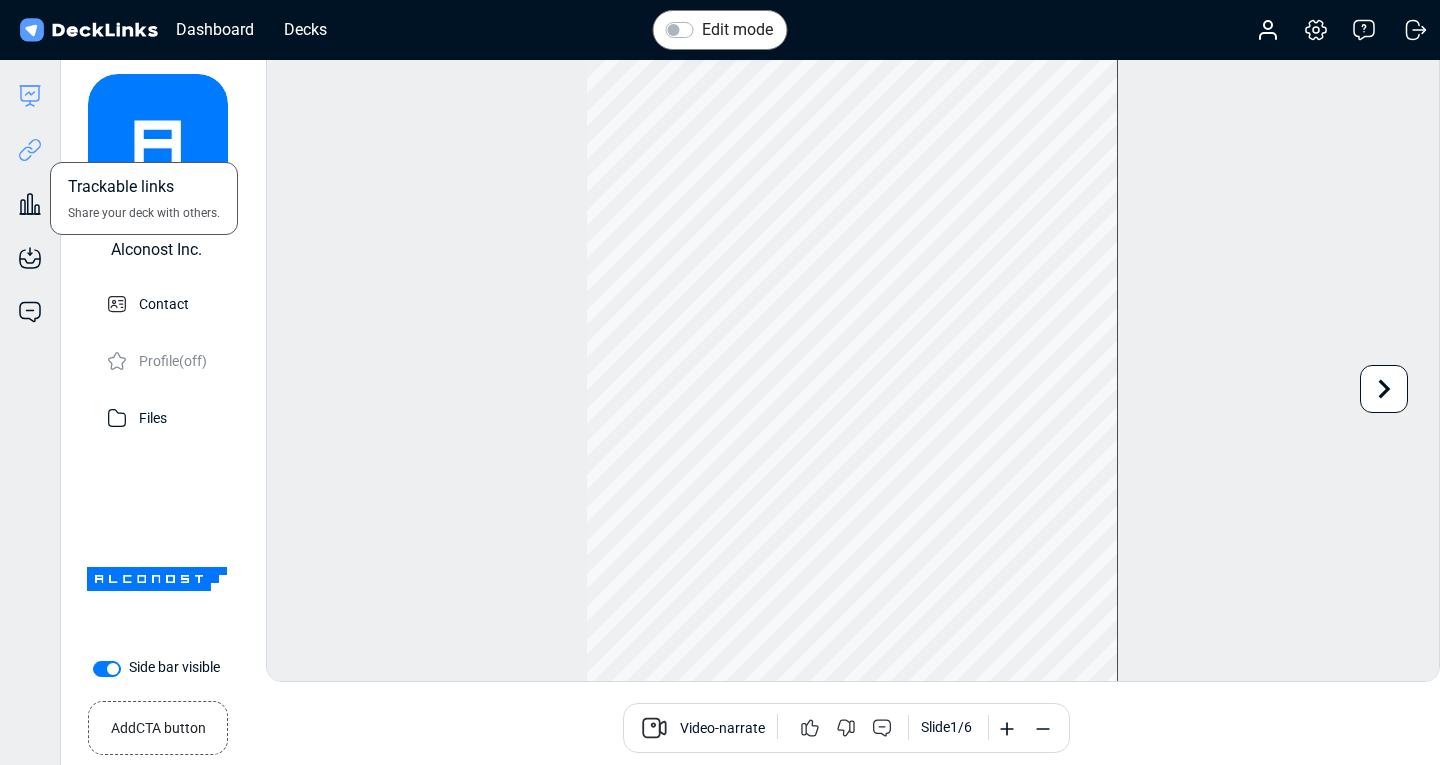 click 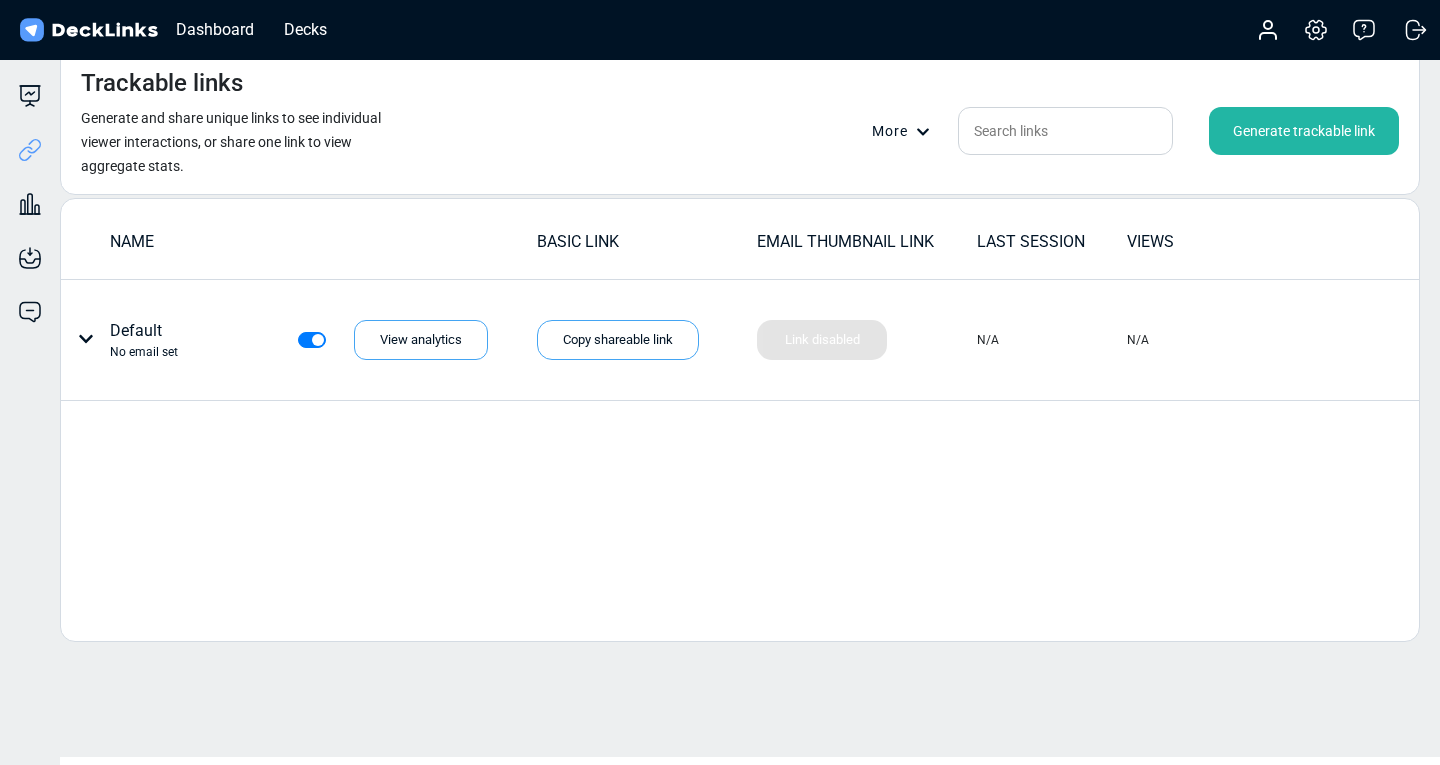 click on "Generate trackable link" at bounding box center (1304, 131) 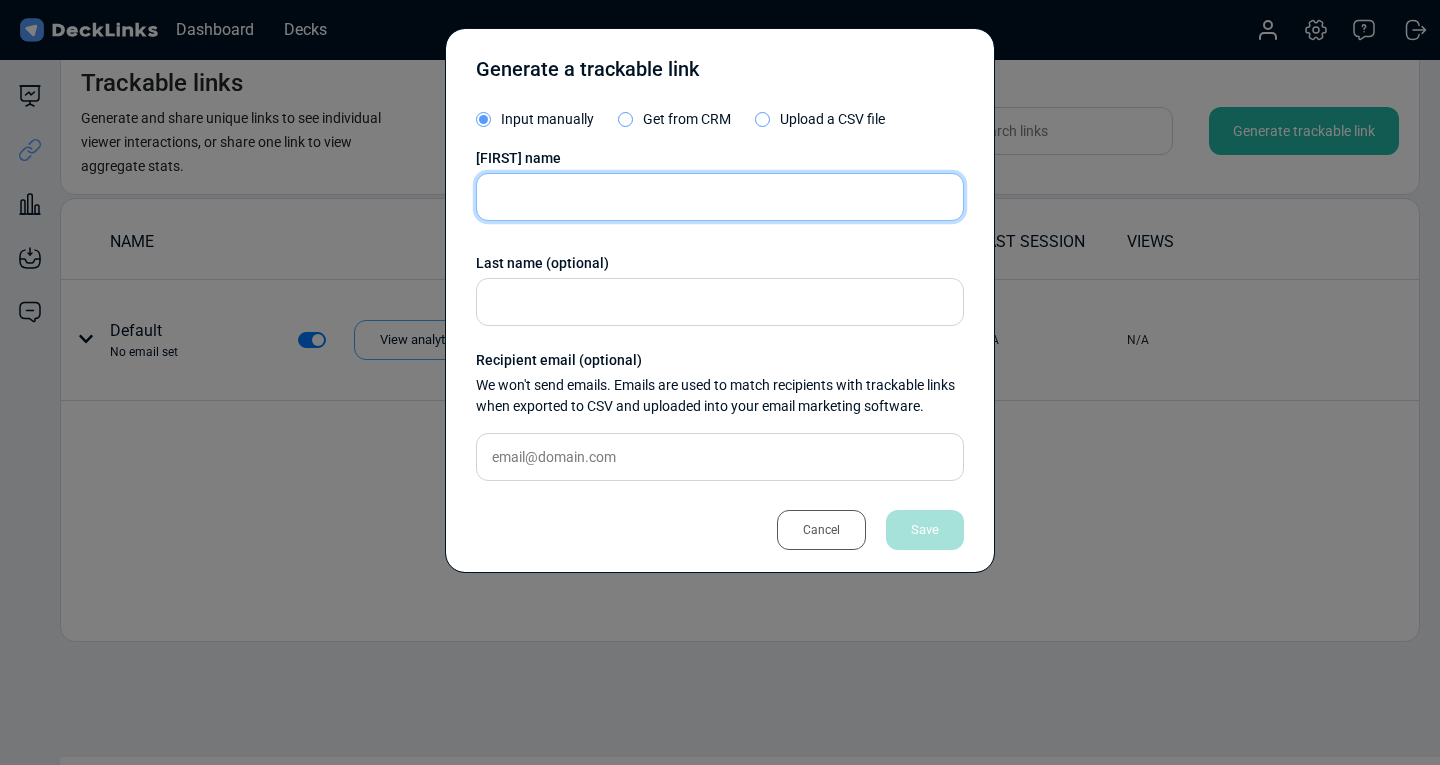 click at bounding box center (720, 197) 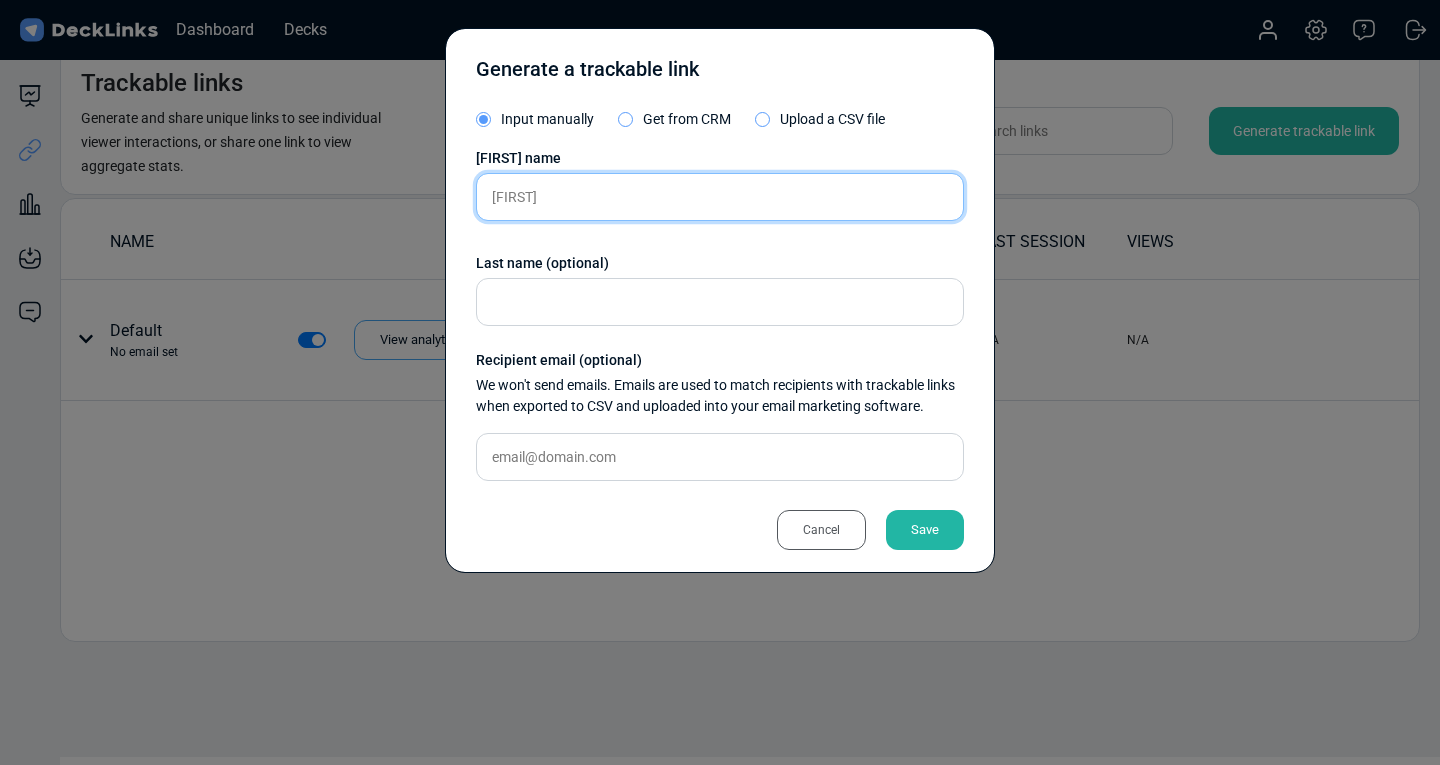 type on "[FIRST]" 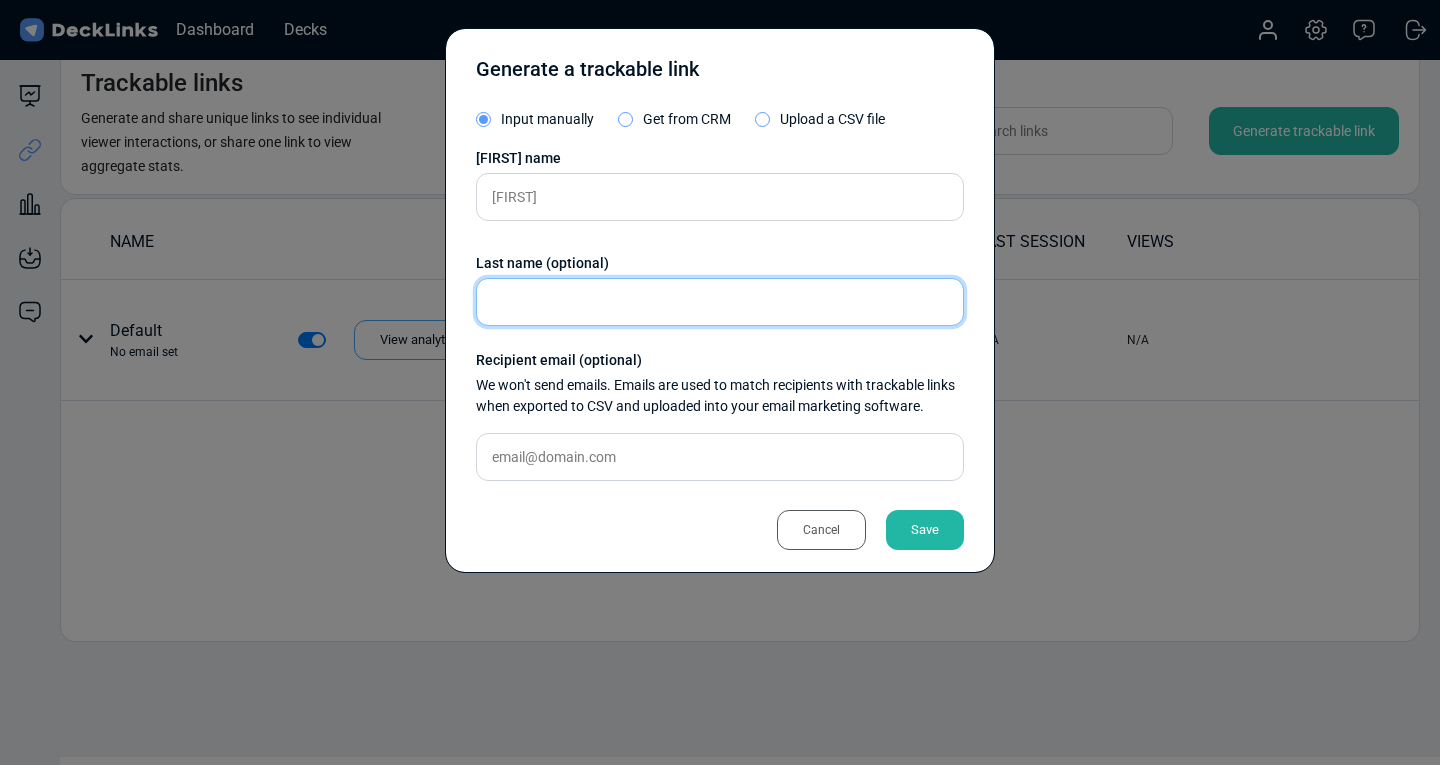 click at bounding box center [720, 302] 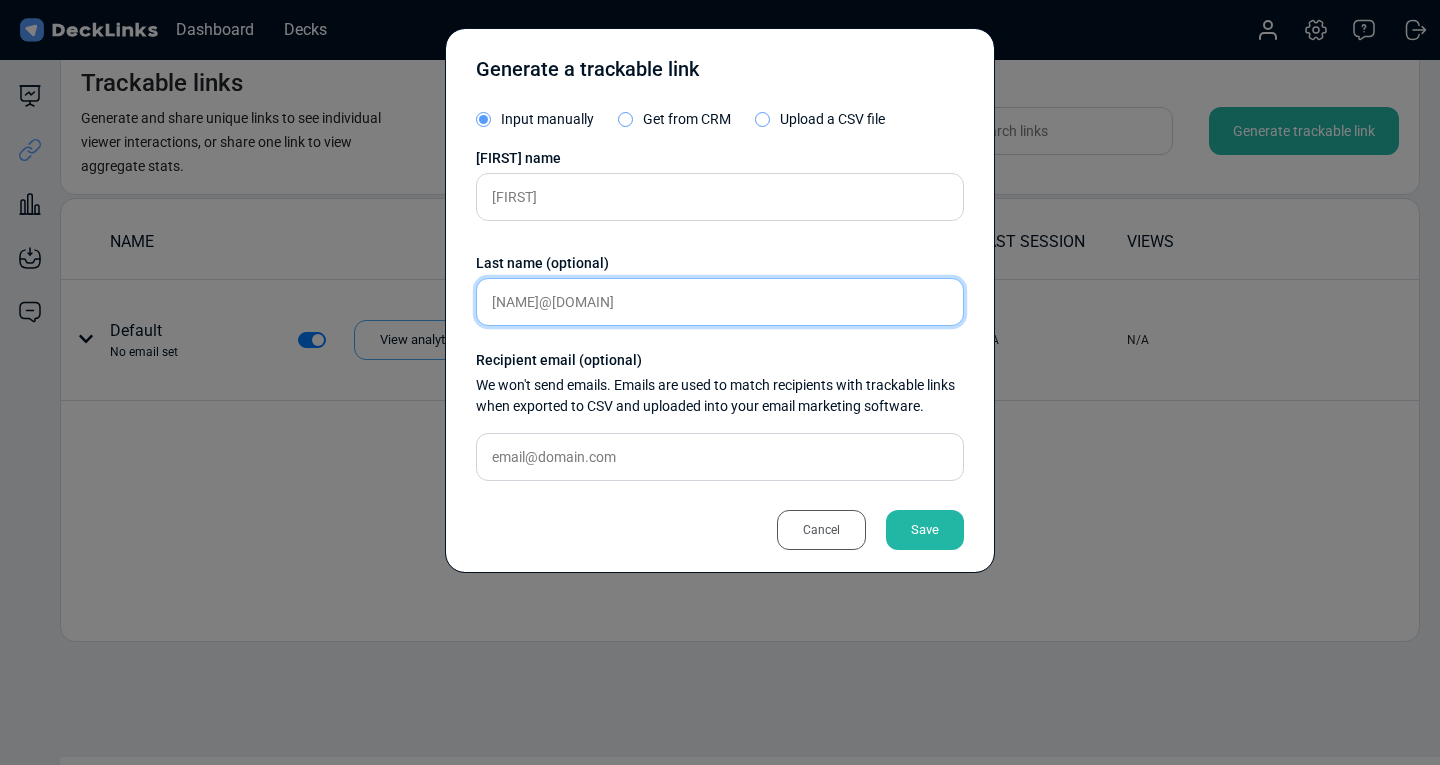 type 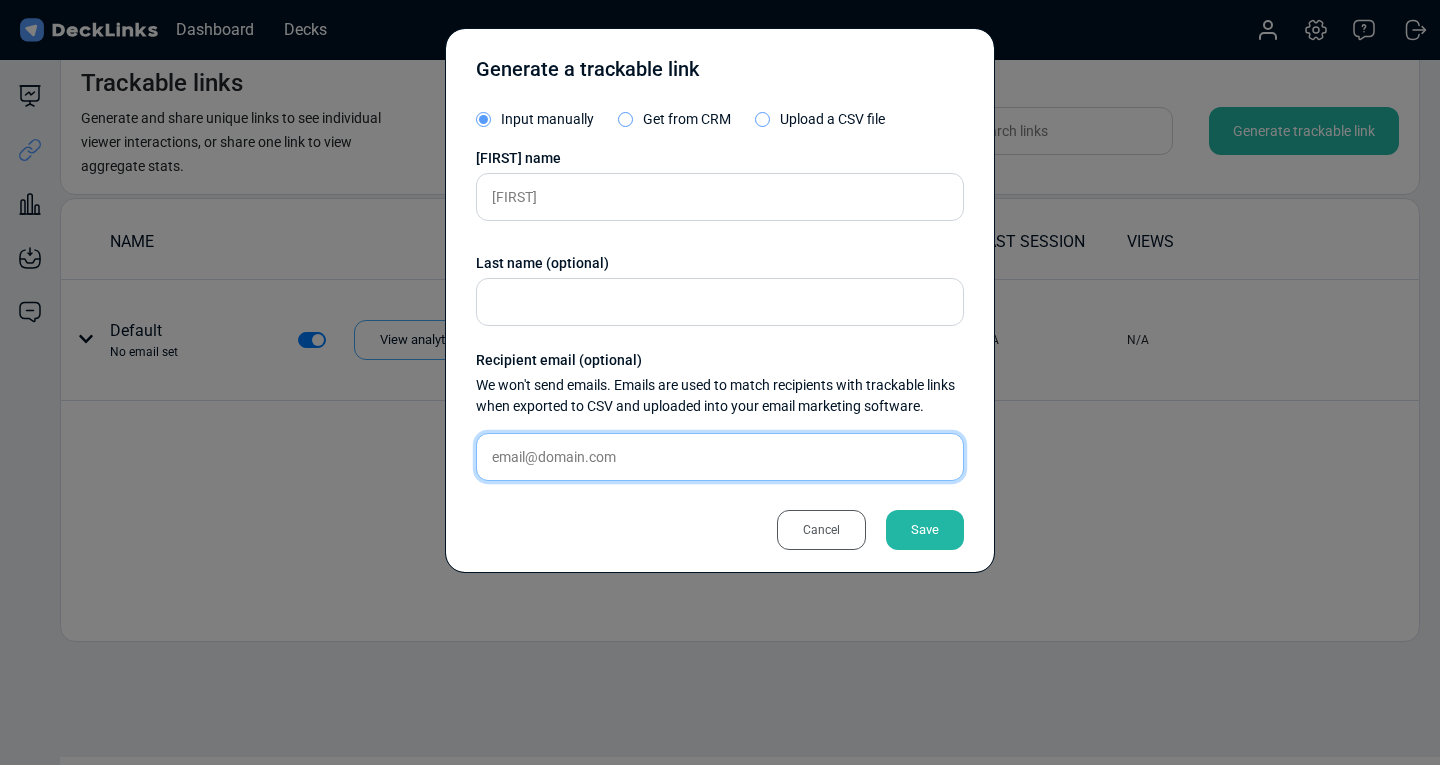 click at bounding box center [720, 457] 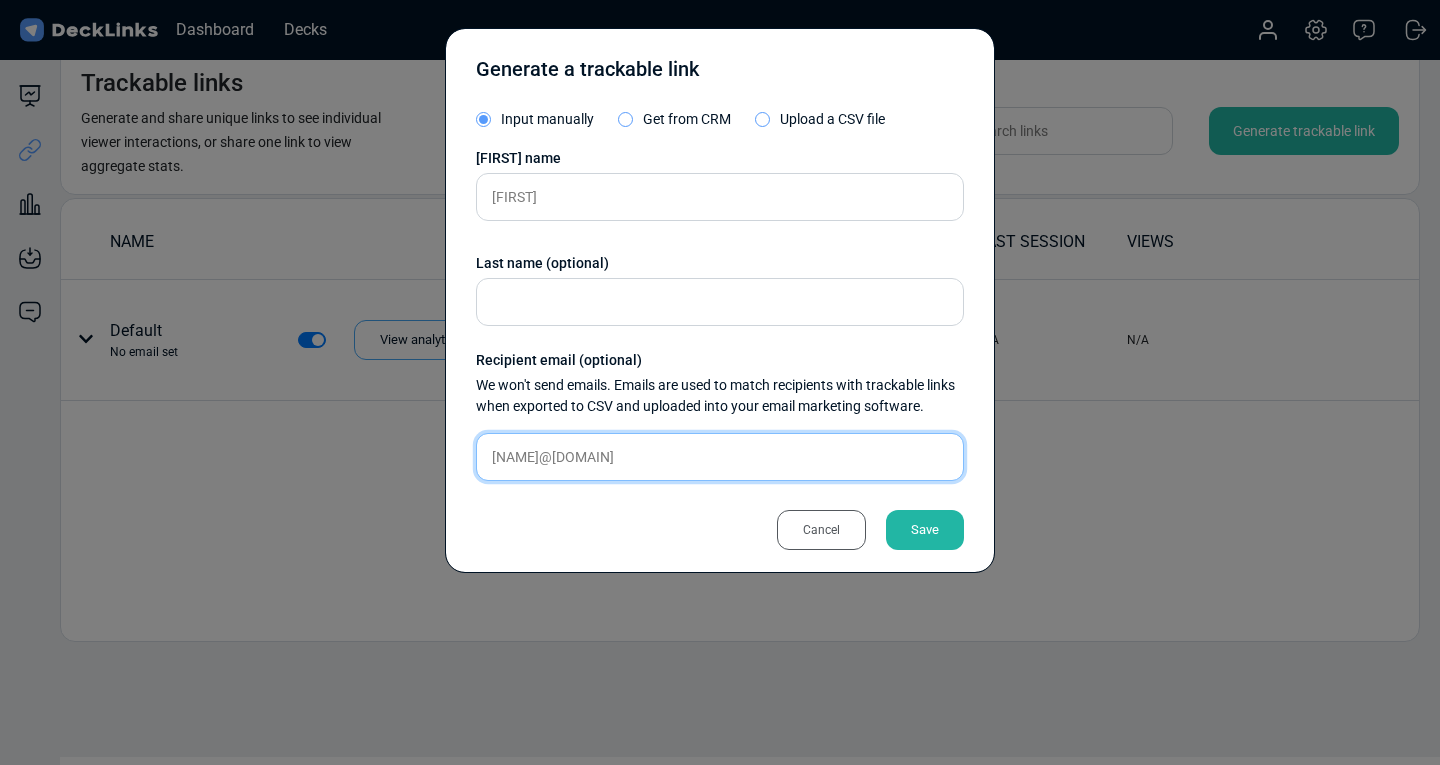type on "[NAME]@[DOMAIN]" 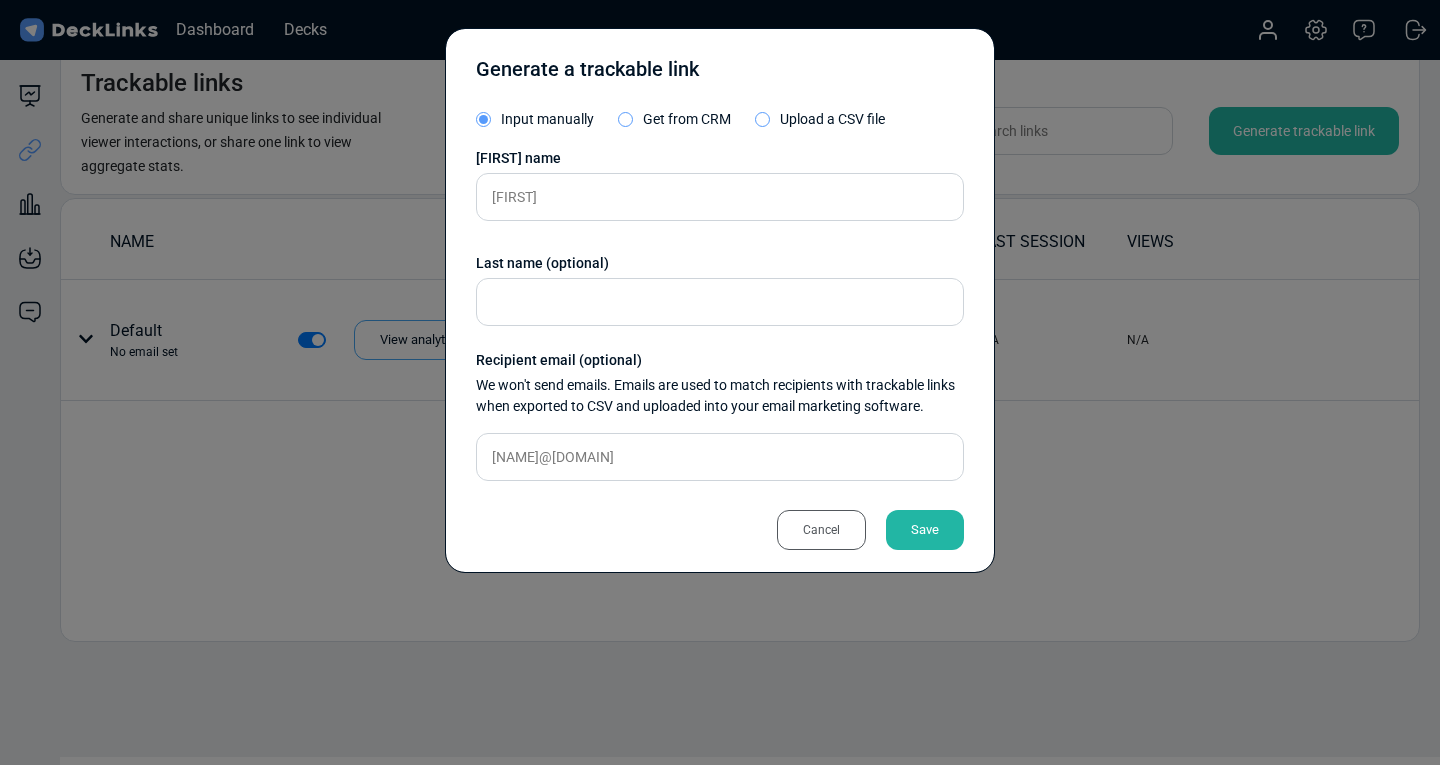 click on "Save" at bounding box center [925, 530] 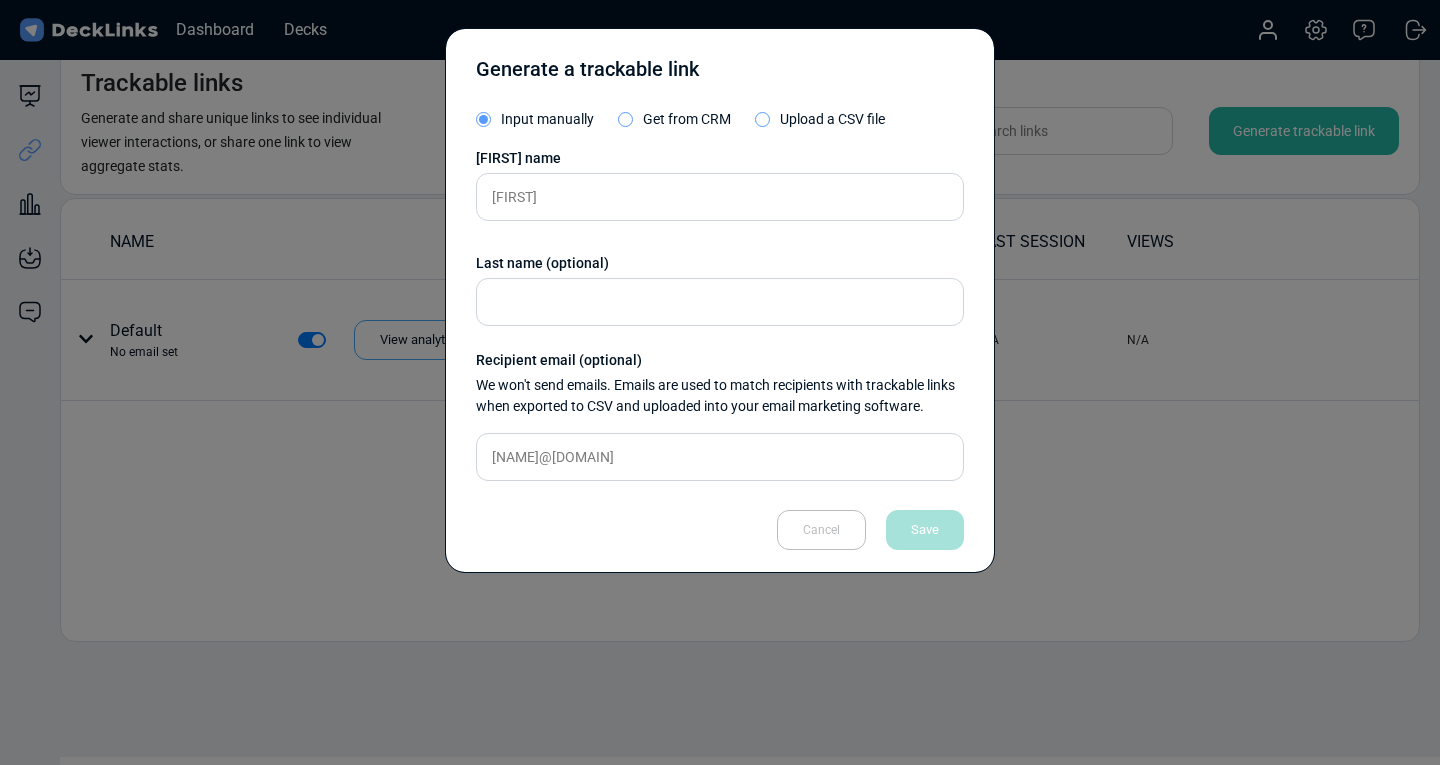type 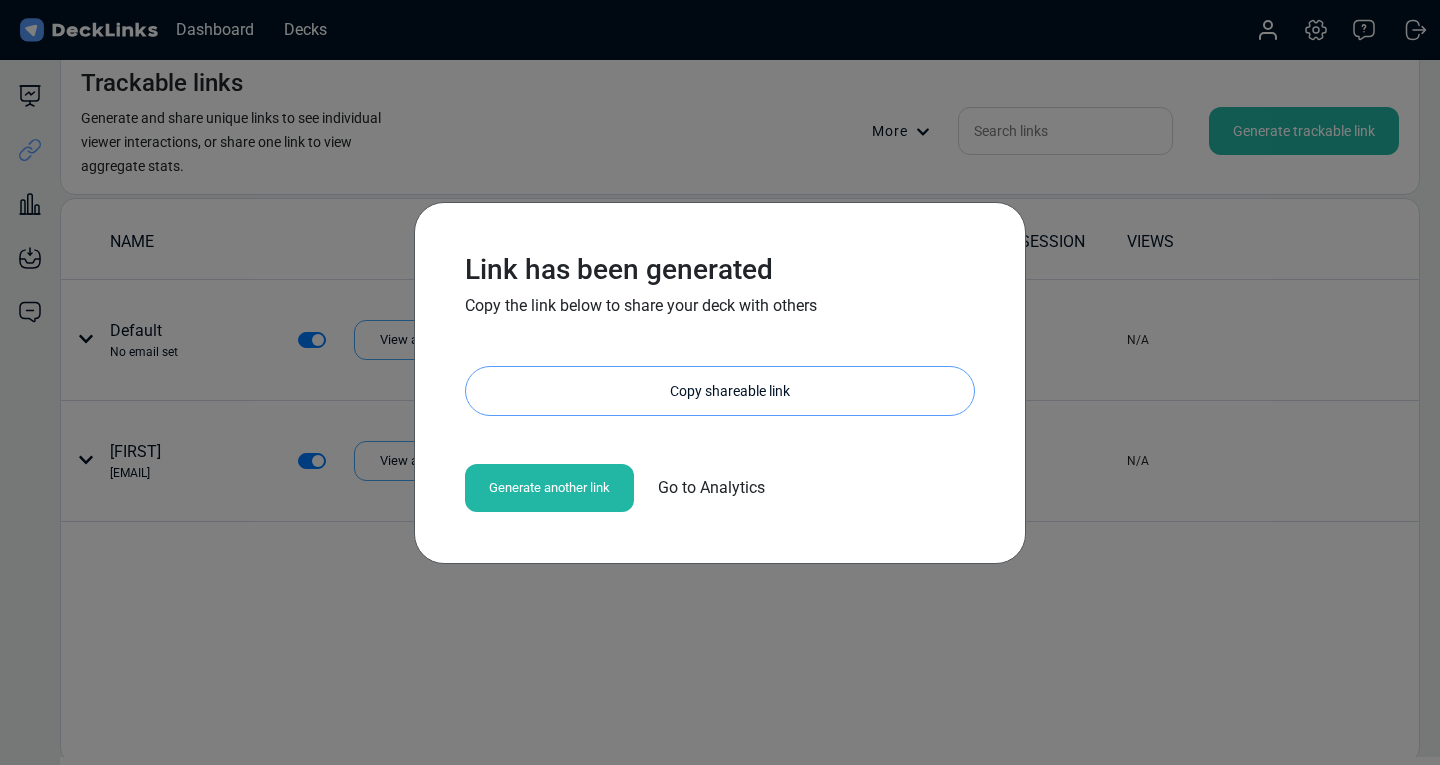 click on "Copy shareable link" at bounding box center [730, 391] 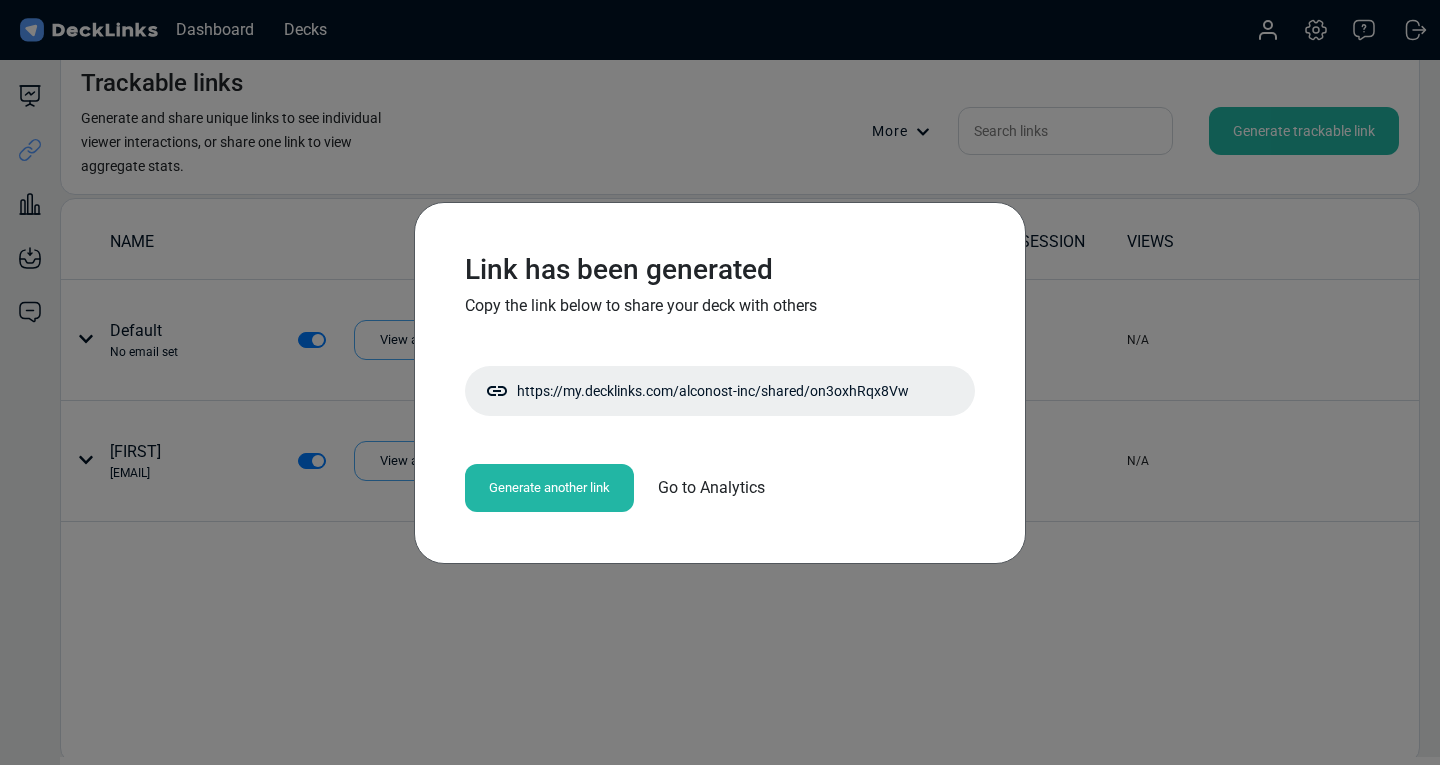 click on "Generate another link" at bounding box center [549, 488] 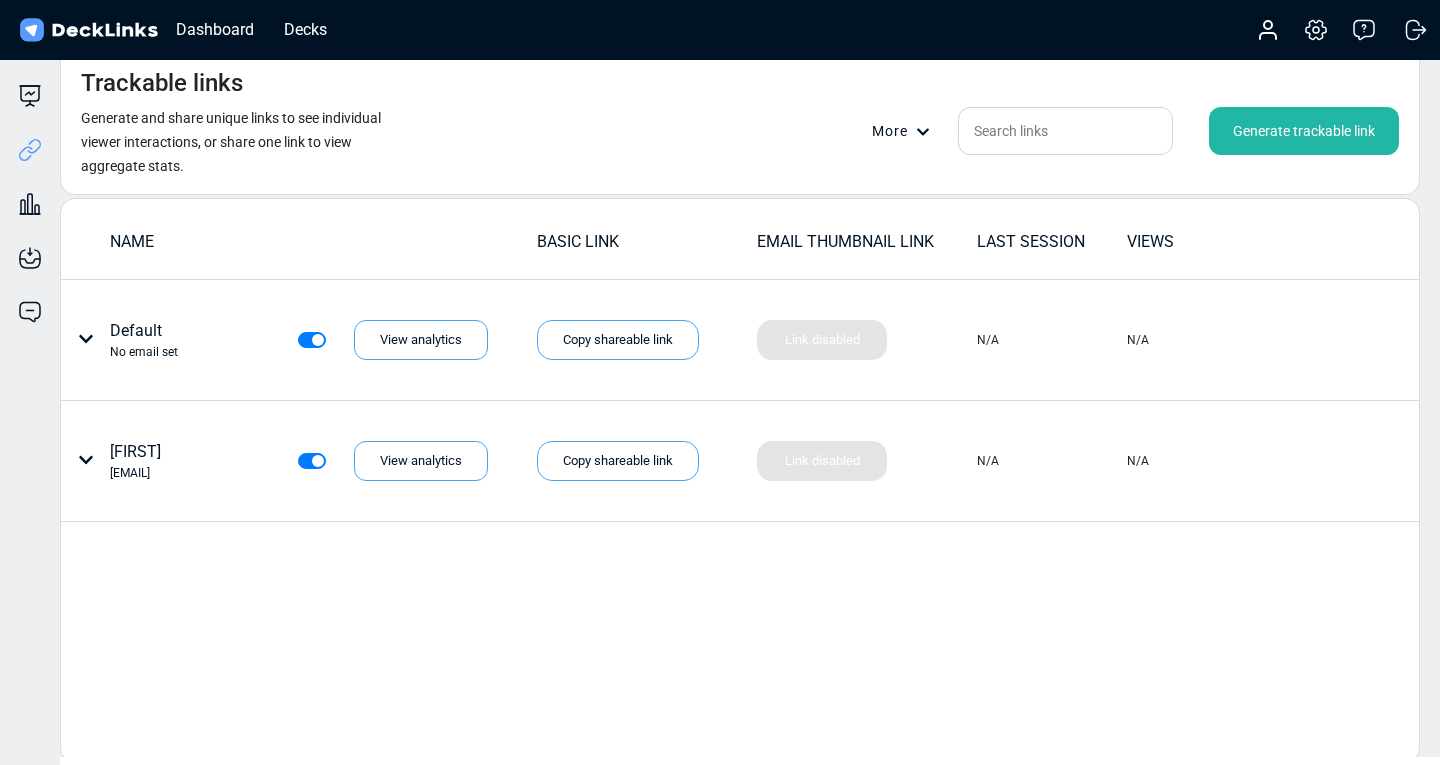 click on "Generate trackable link" at bounding box center (1304, 131) 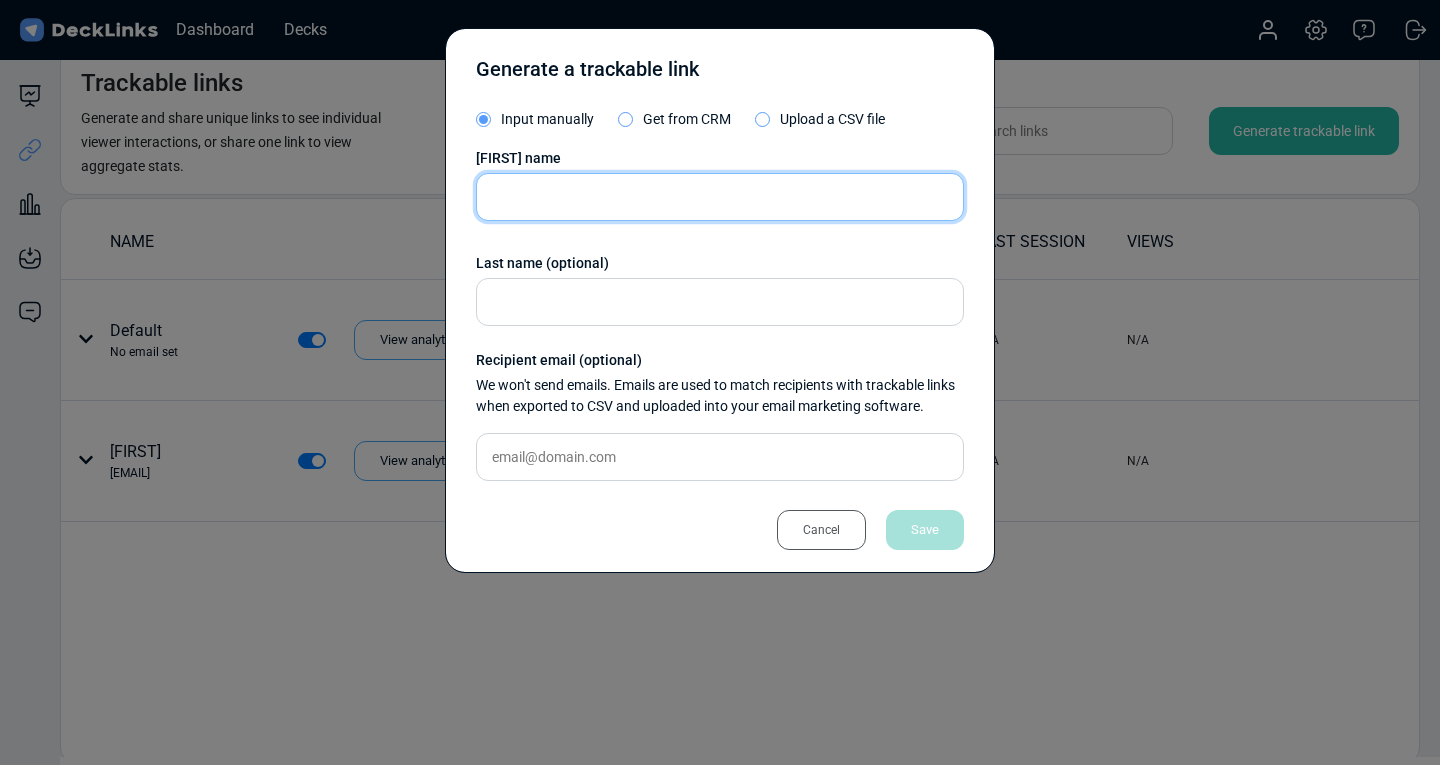 click at bounding box center (720, 197) 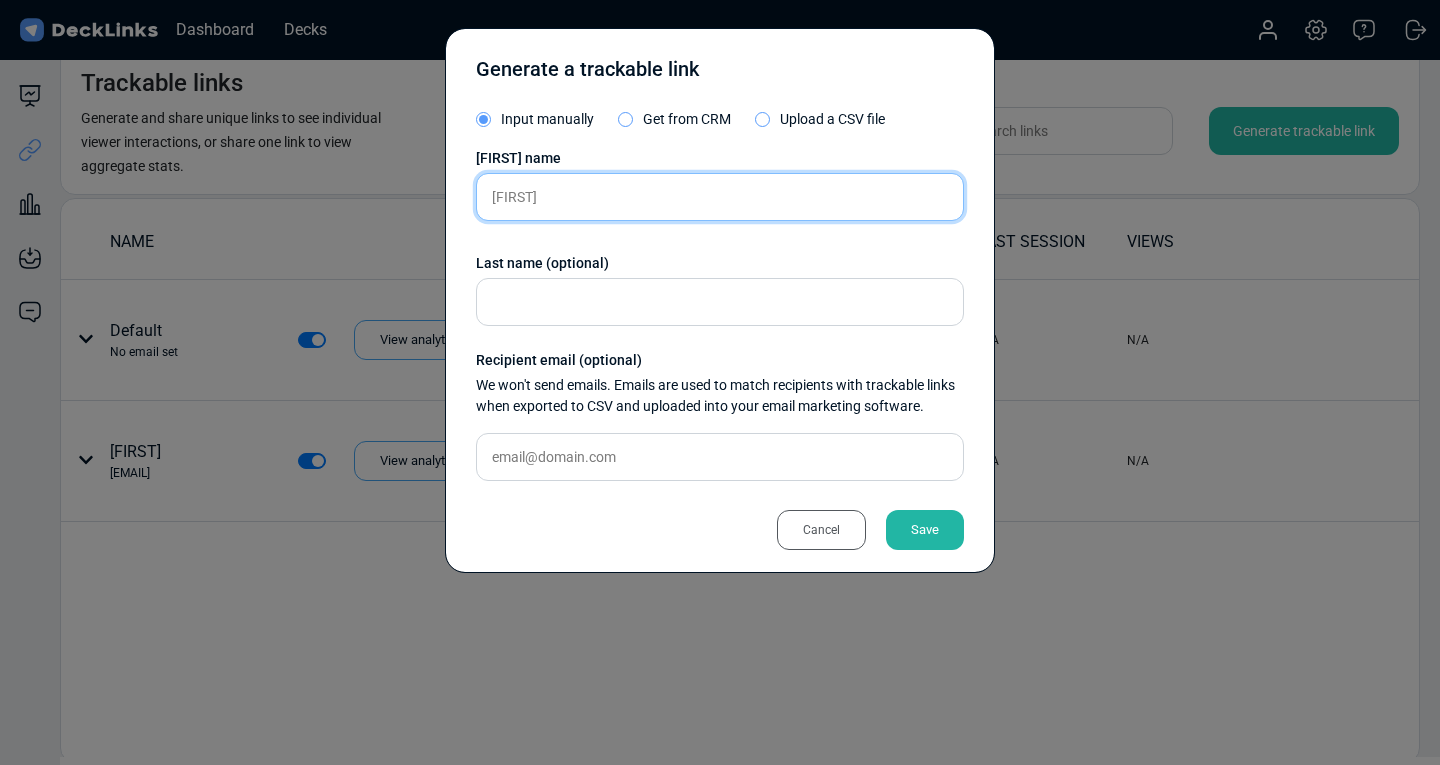 type on "[FIRST]" 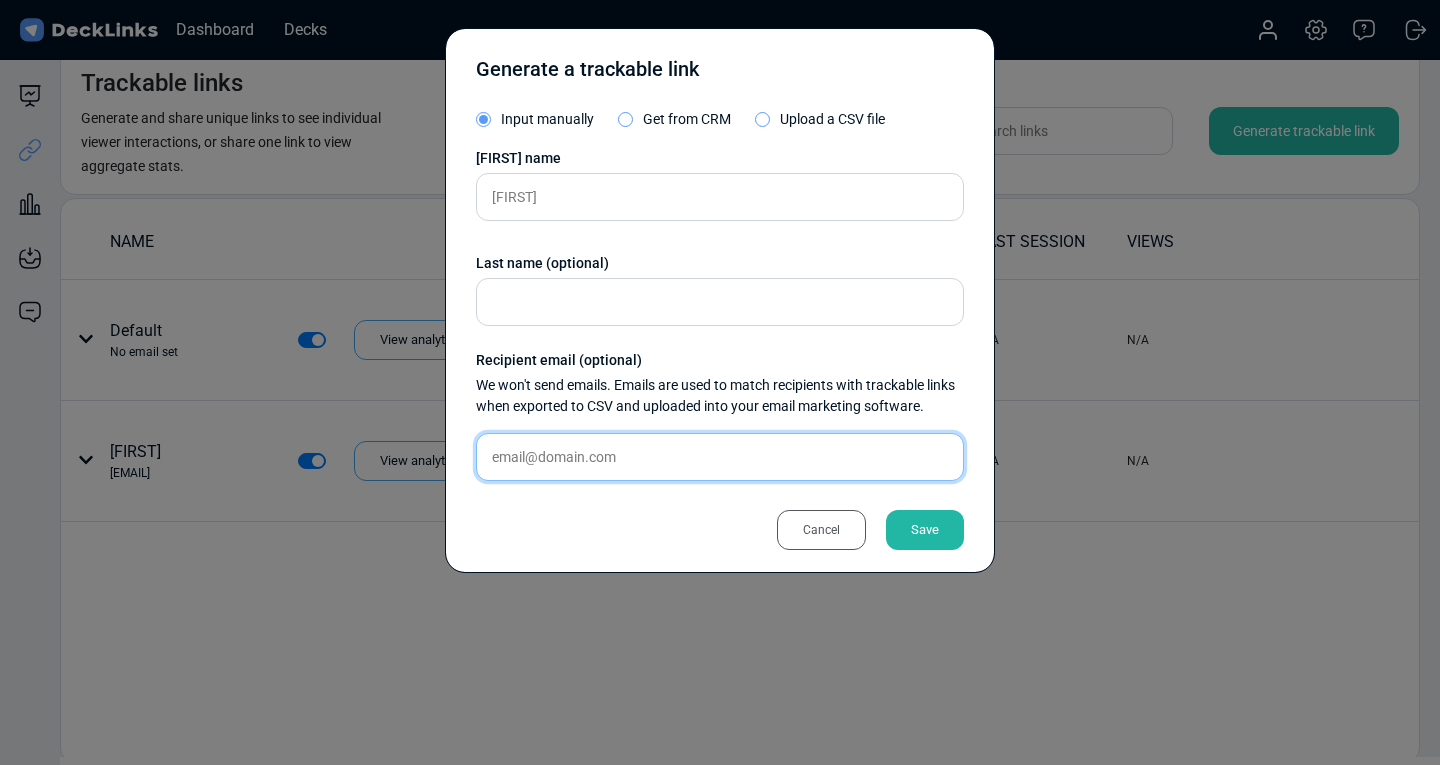 click at bounding box center [720, 457] 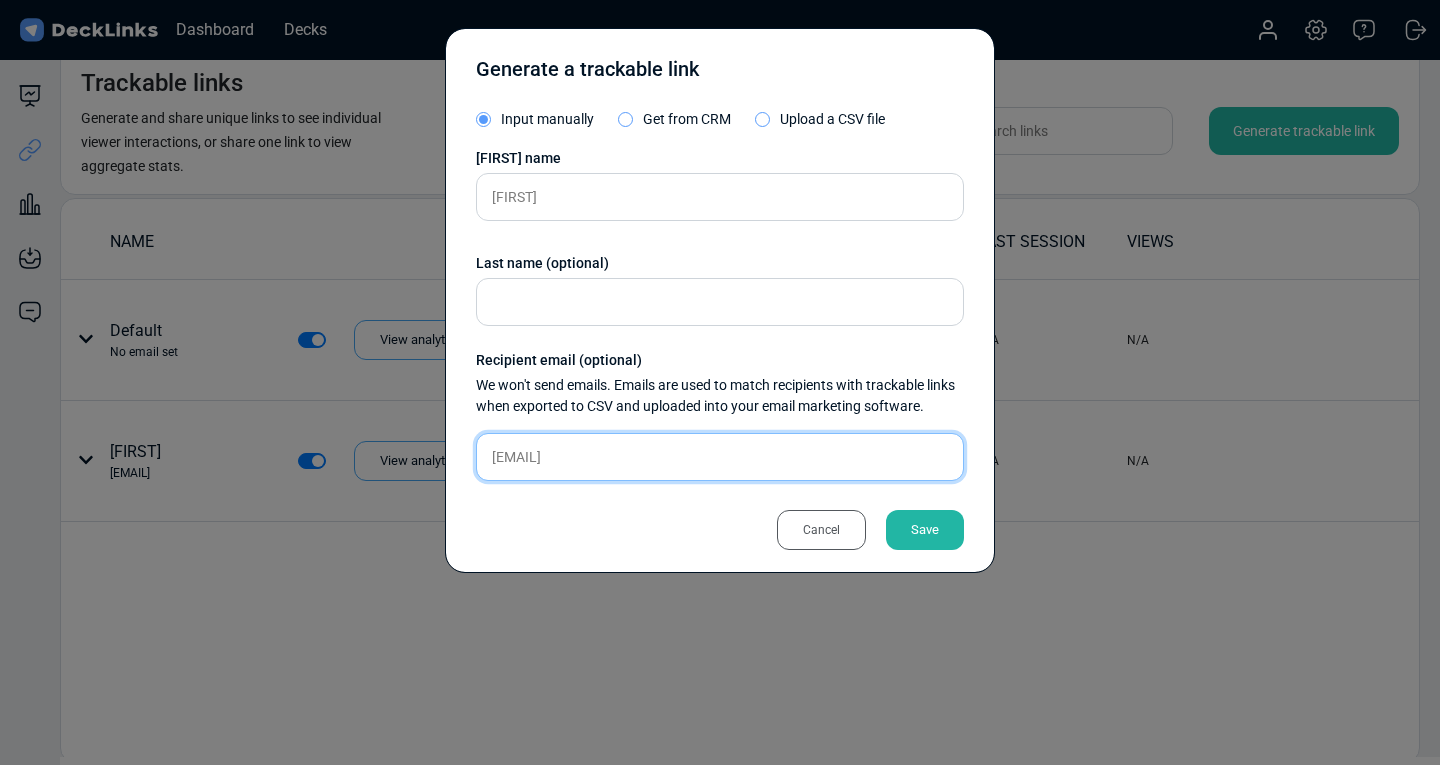 type on "[EMAIL]" 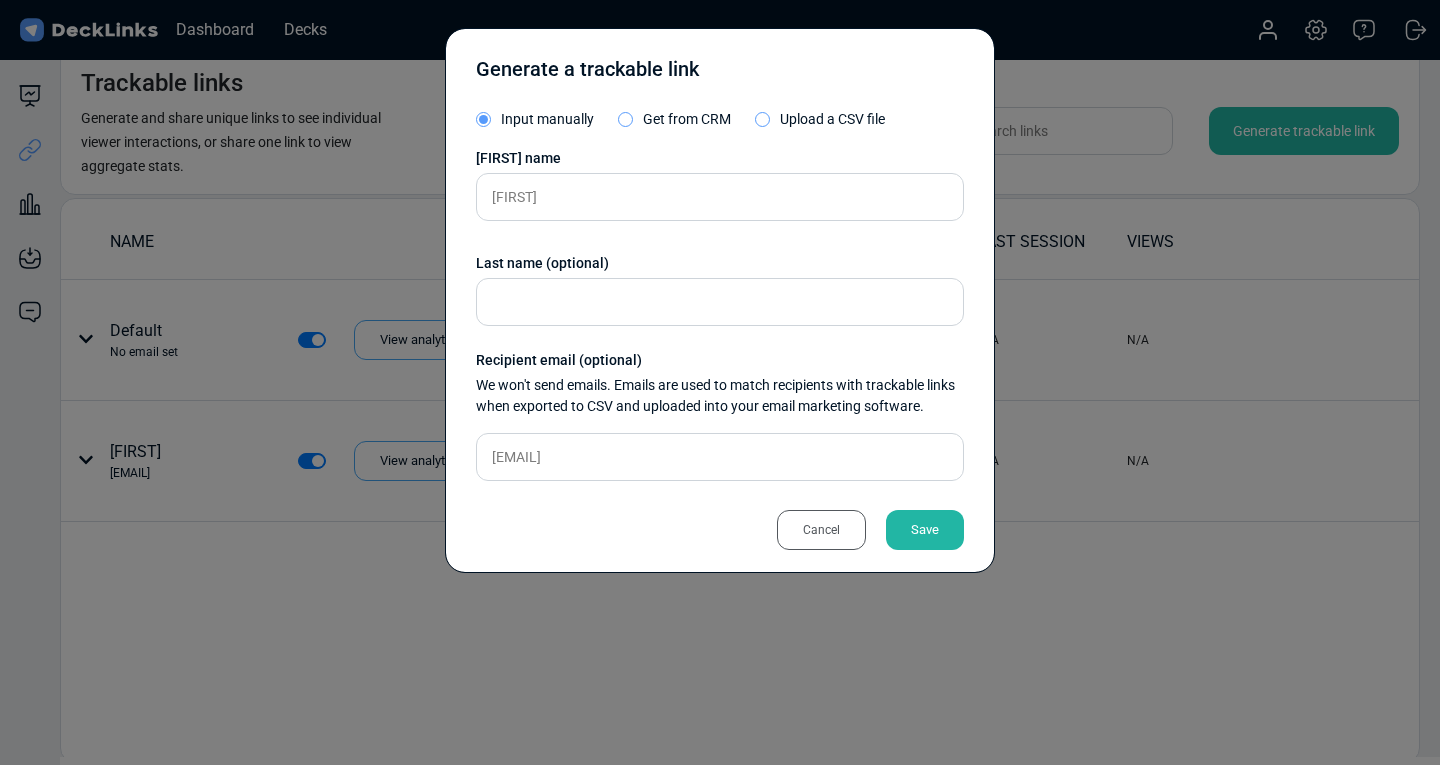click on "Save" at bounding box center (925, 530) 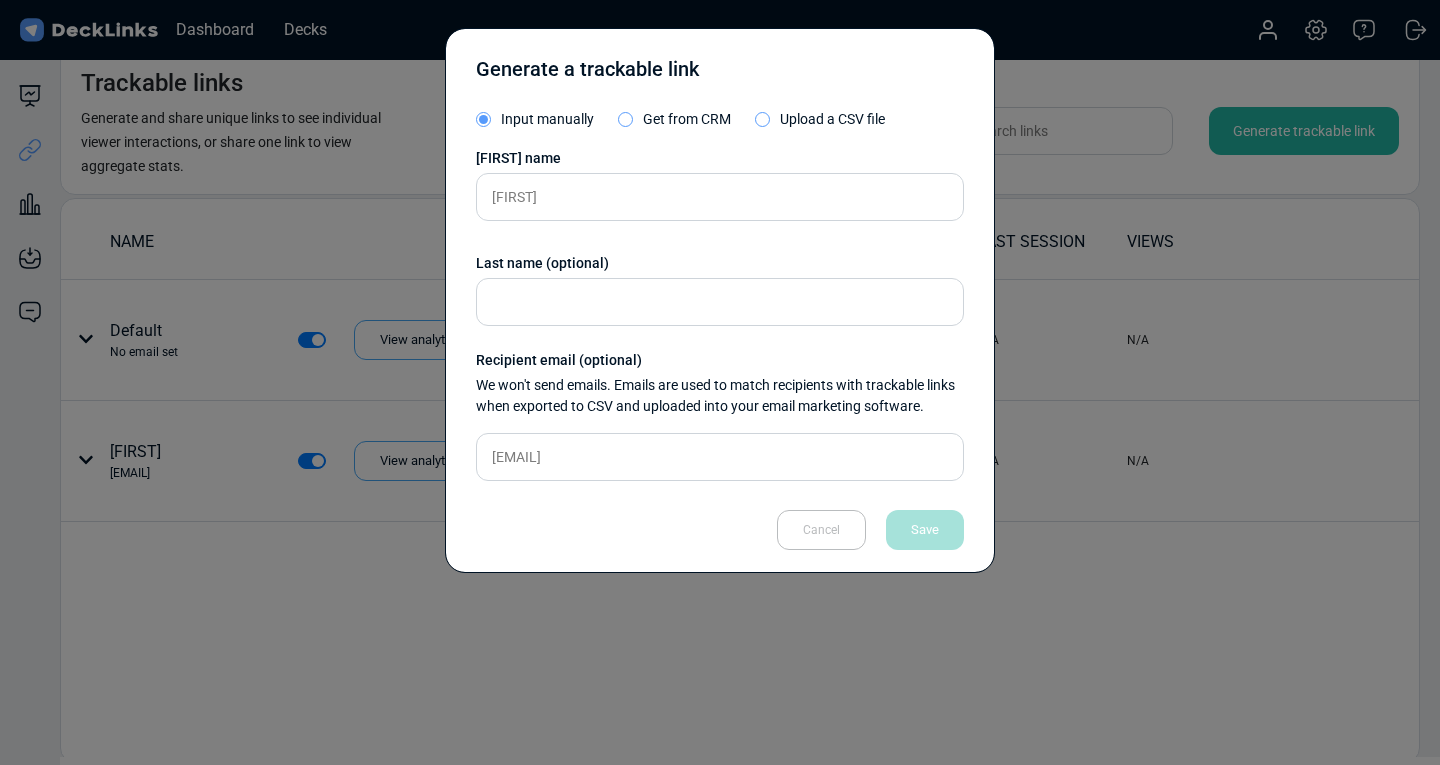 type 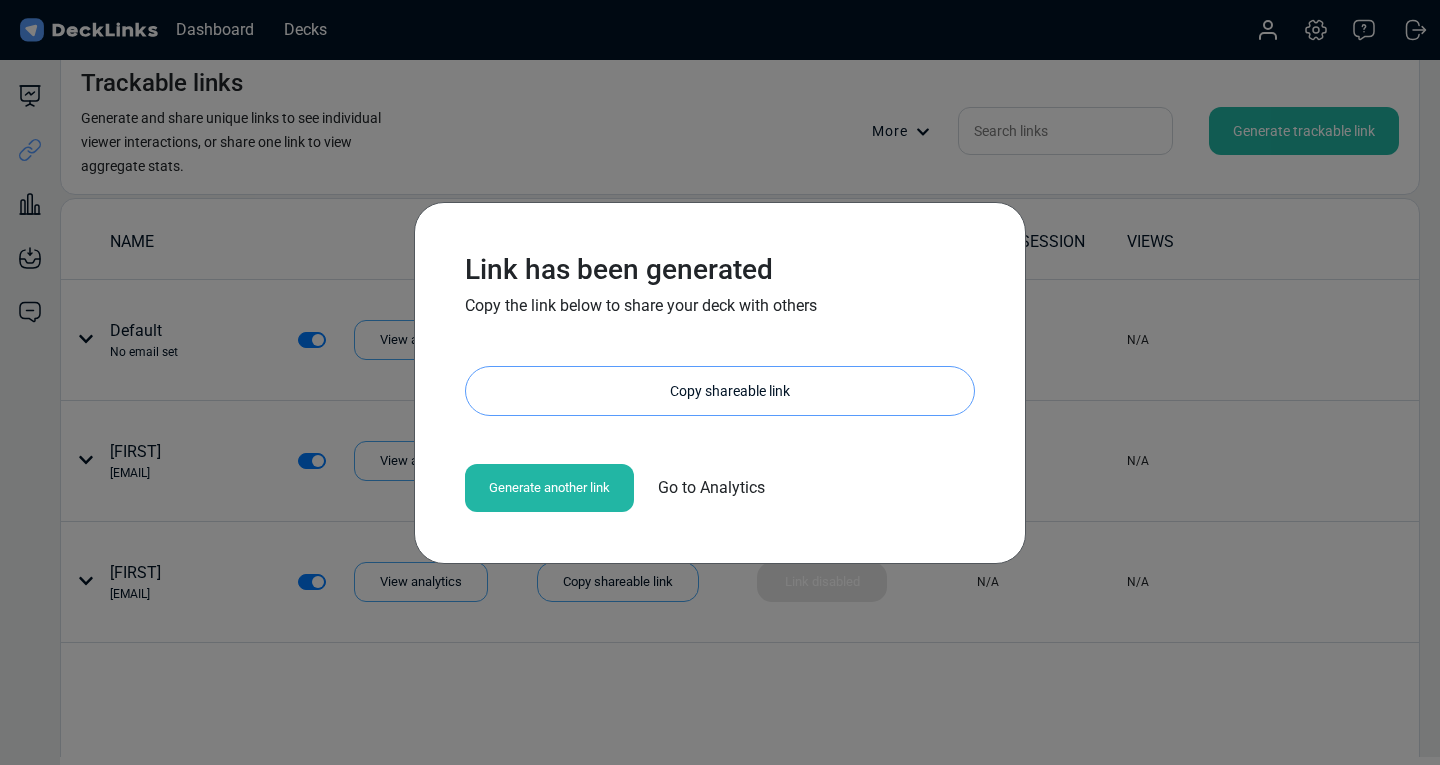 click on "Copy shareable link" at bounding box center (730, 391) 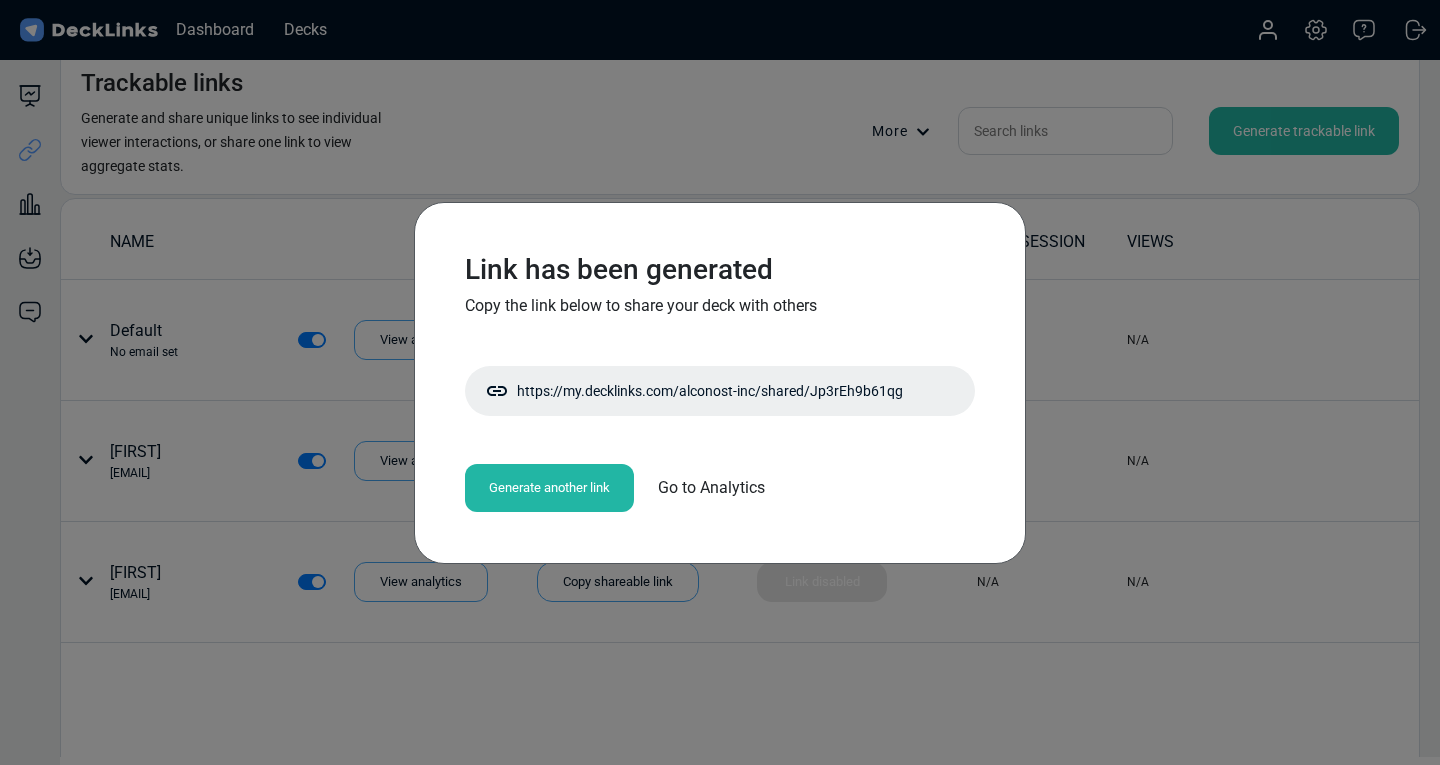 click on "Generate another link" at bounding box center [549, 488] 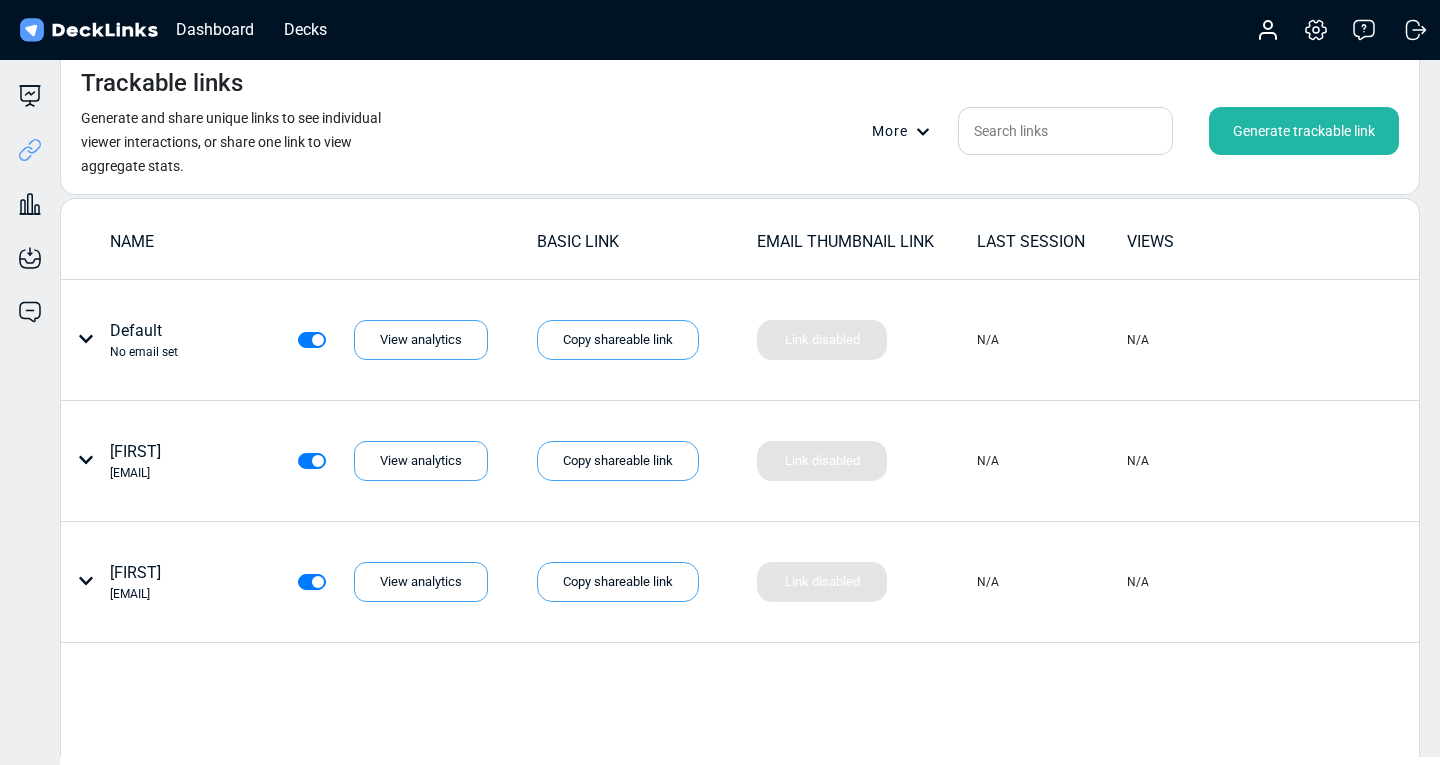 click on "Generate trackable link" at bounding box center [1304, 131] 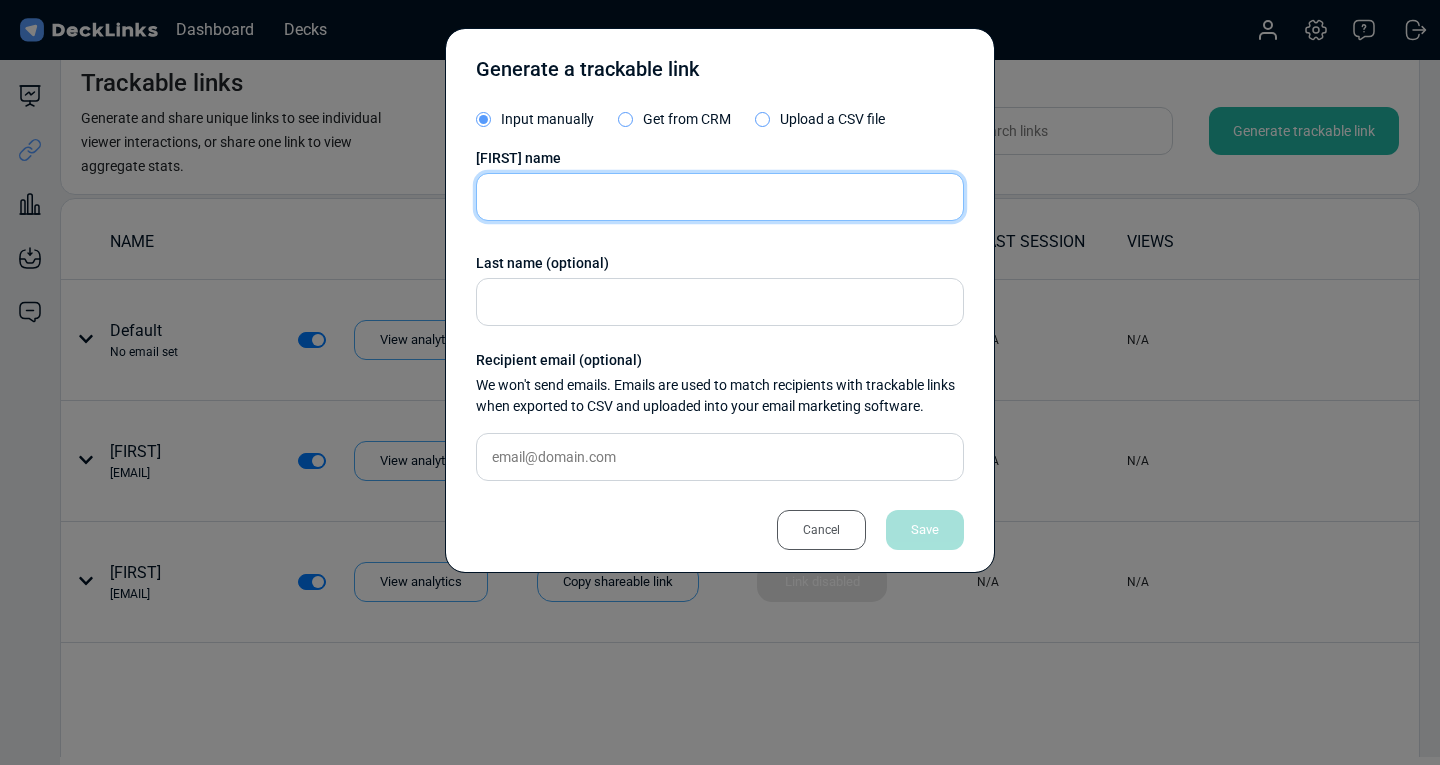click at bounding box center [720, 197] 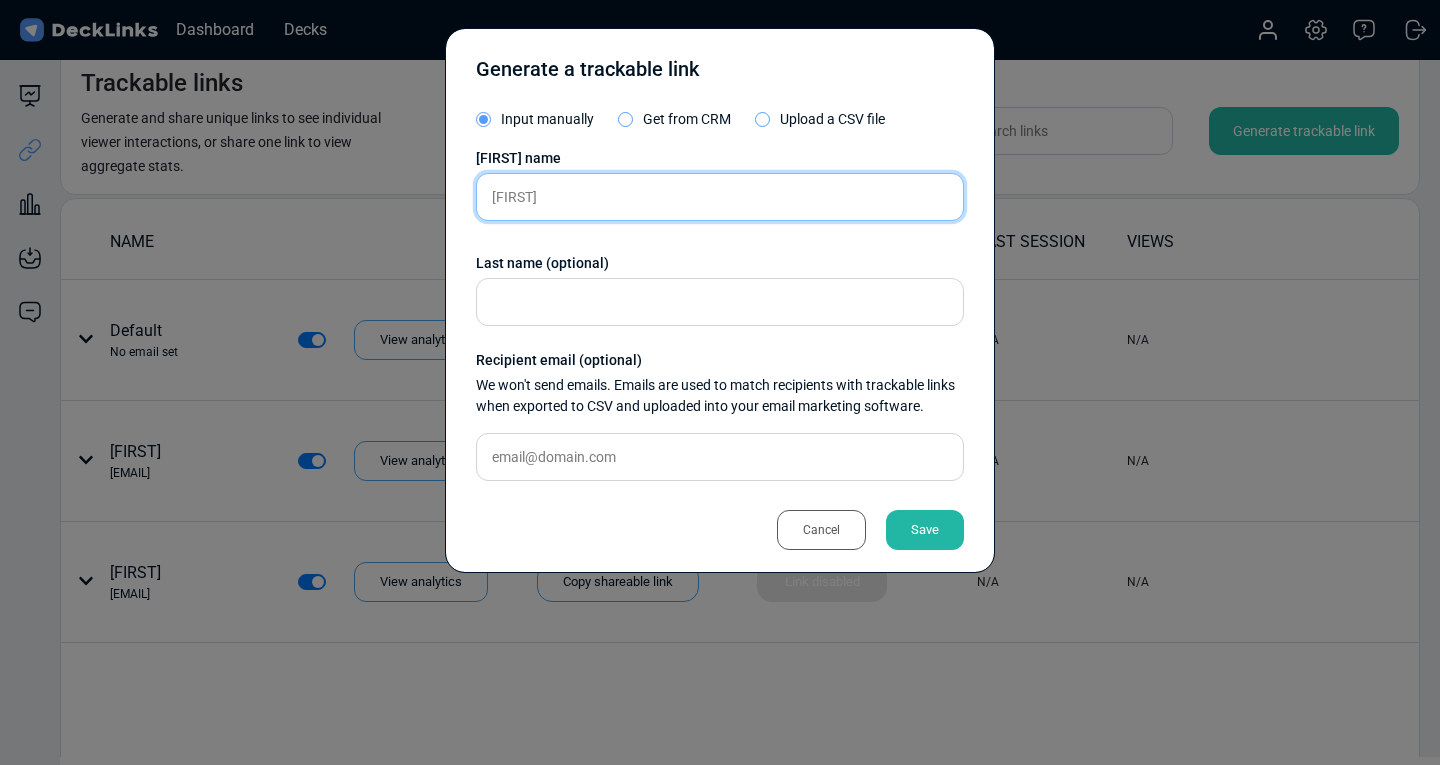 type on "[FIRST]" 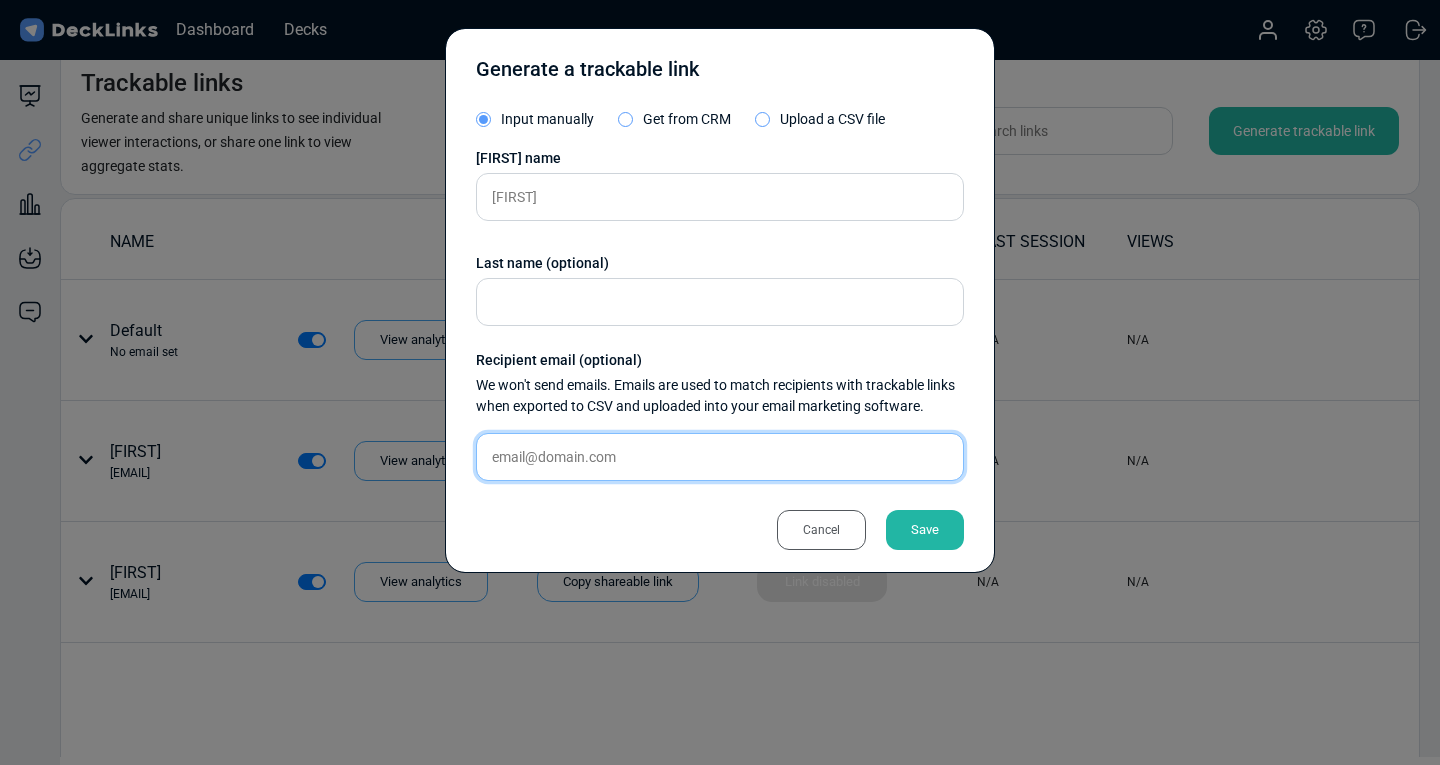 click at bounding box center [720, 457] 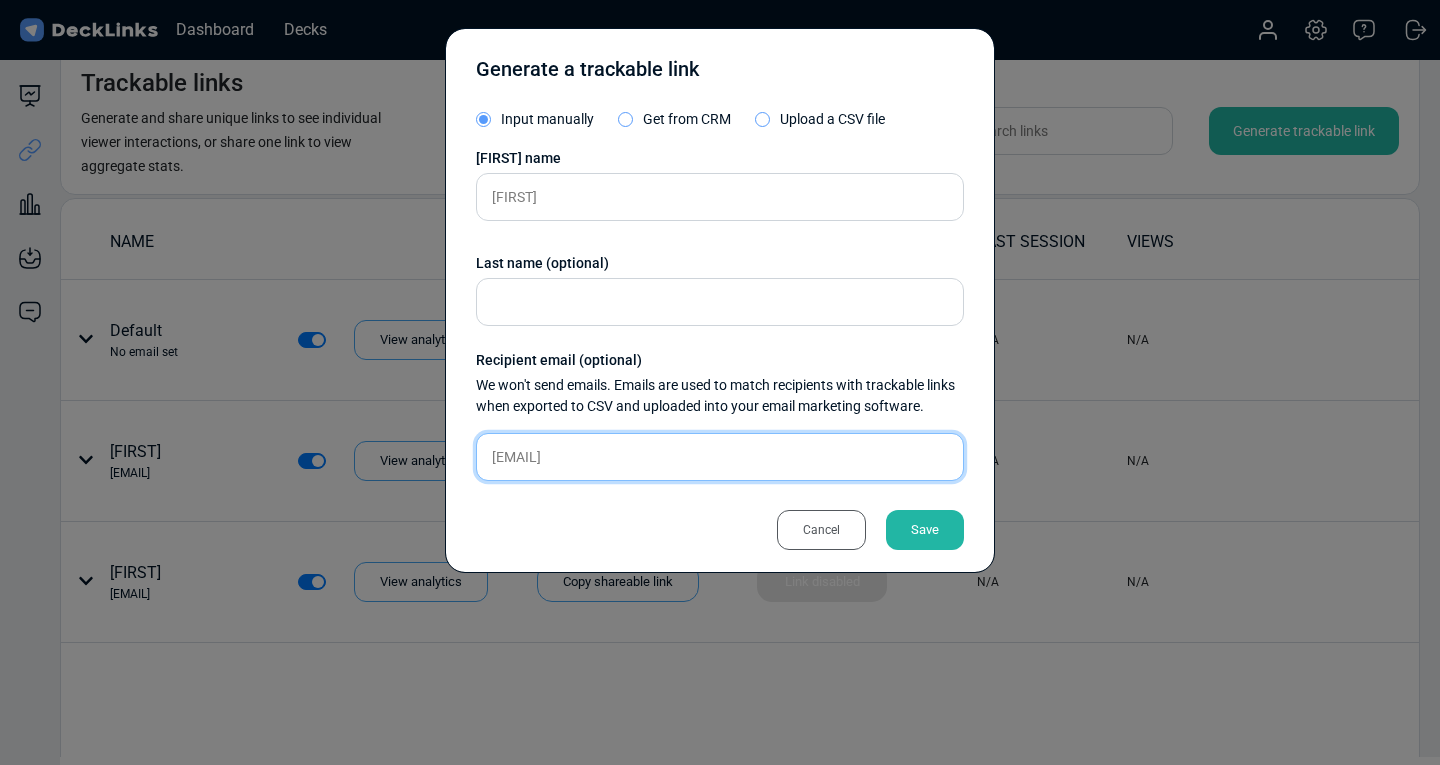 type on "[EMAIL]" 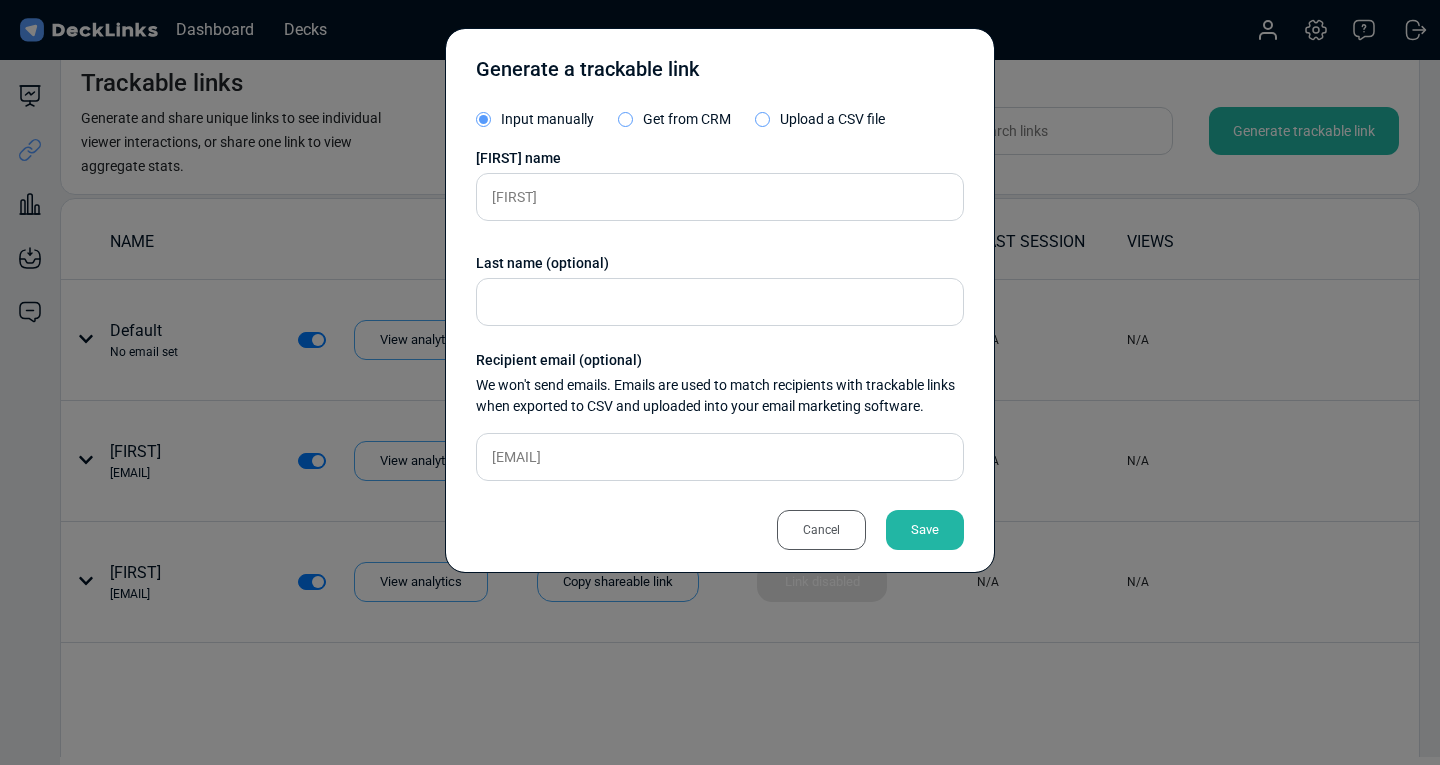 click on "Save" at bounding box center [925, 530] 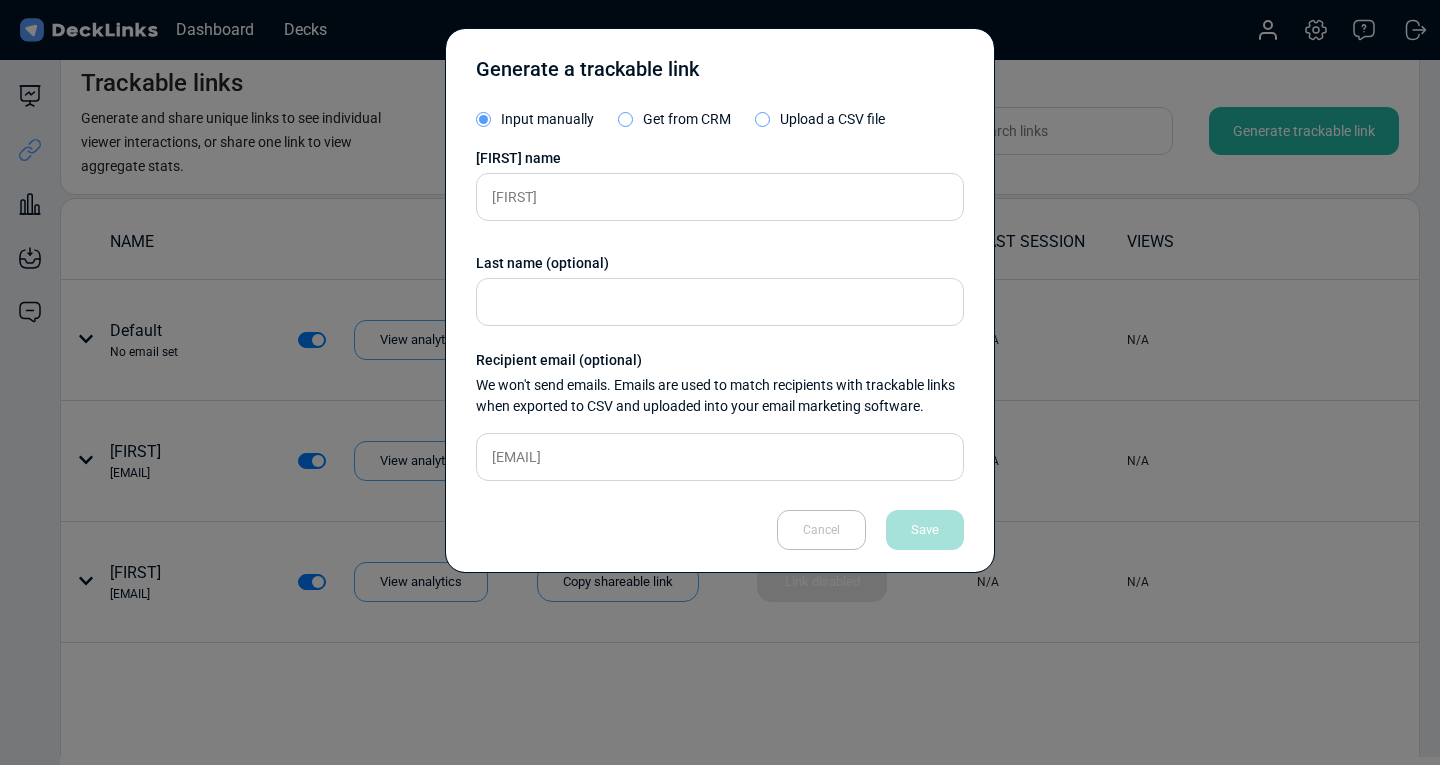 type 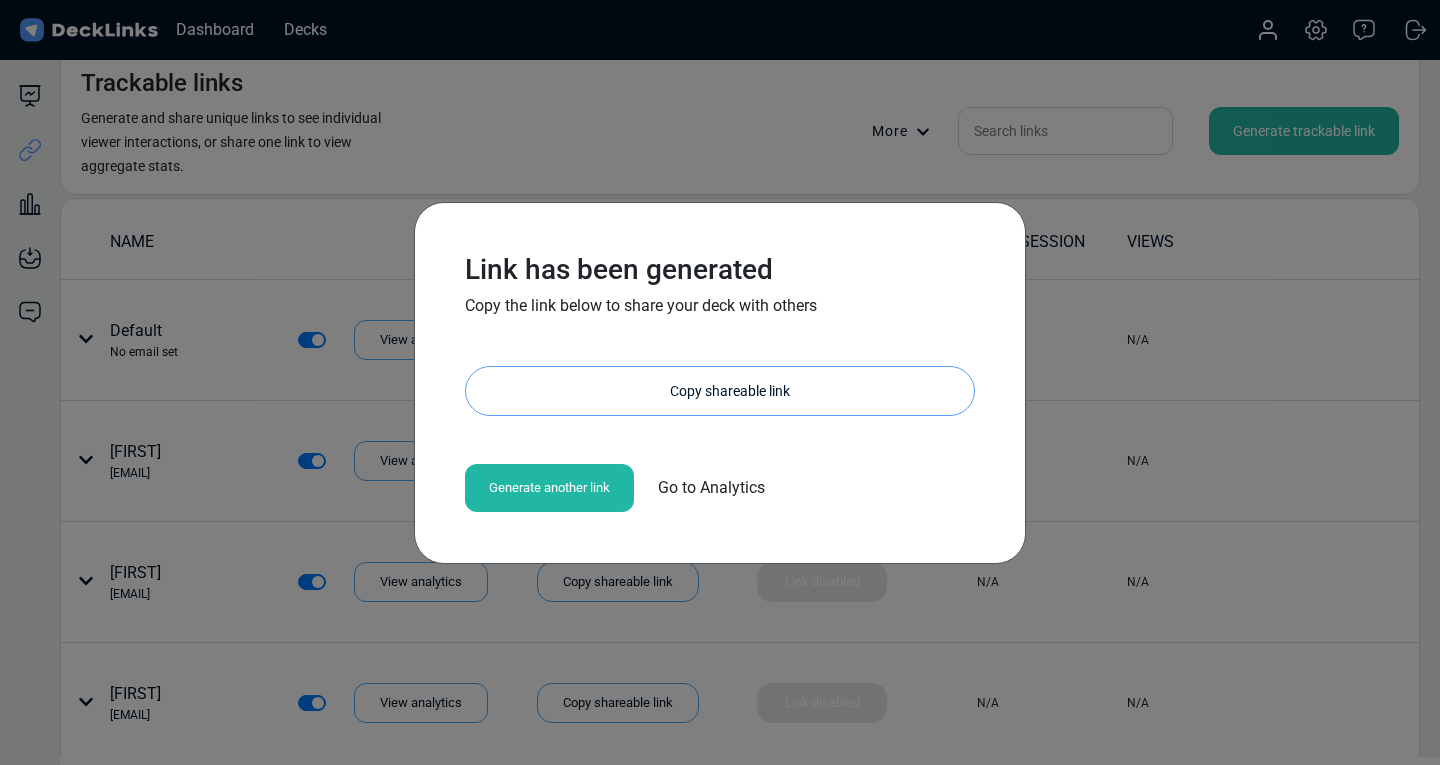 click on "Copy shareable link" at bounding box center (730, 391) 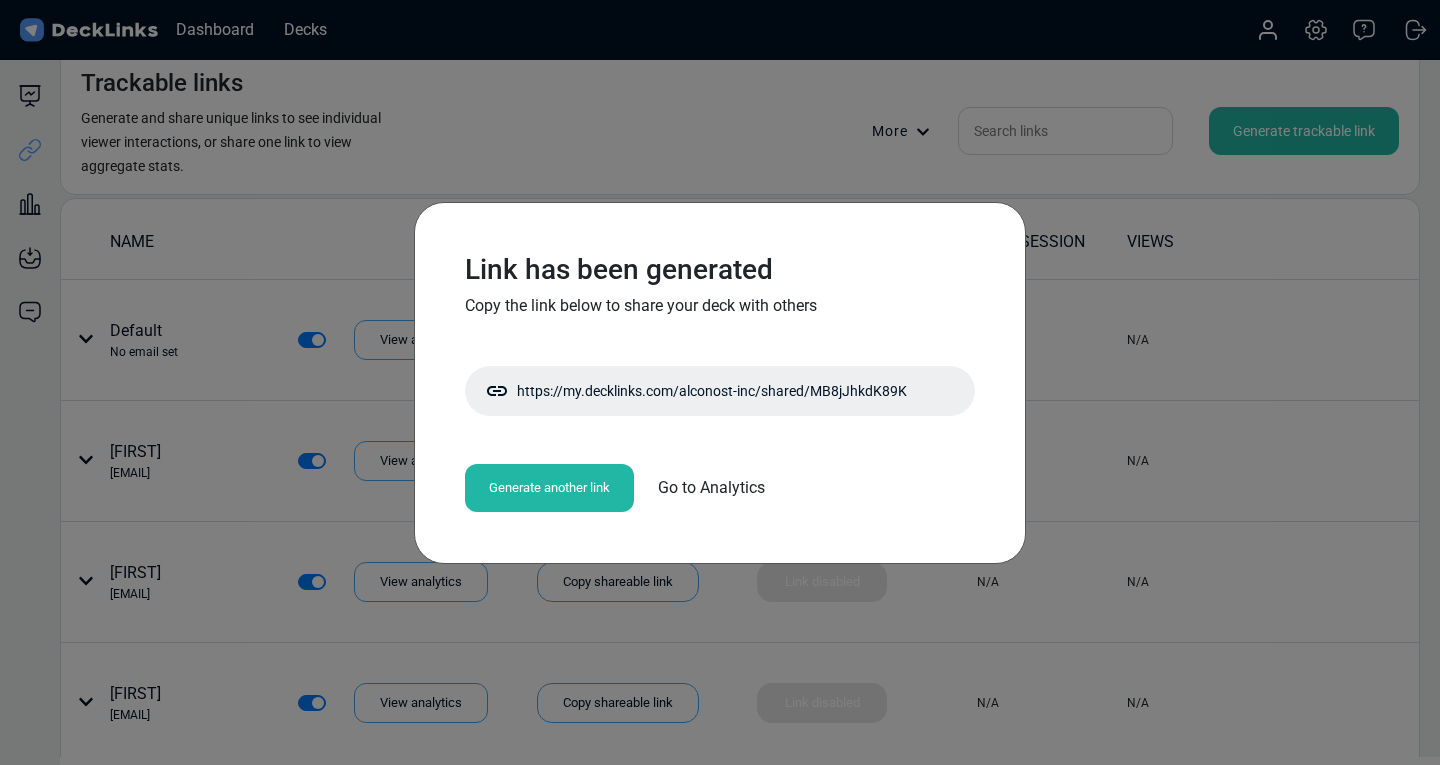 click on "Generate another link" at bounding box center [549, 488] 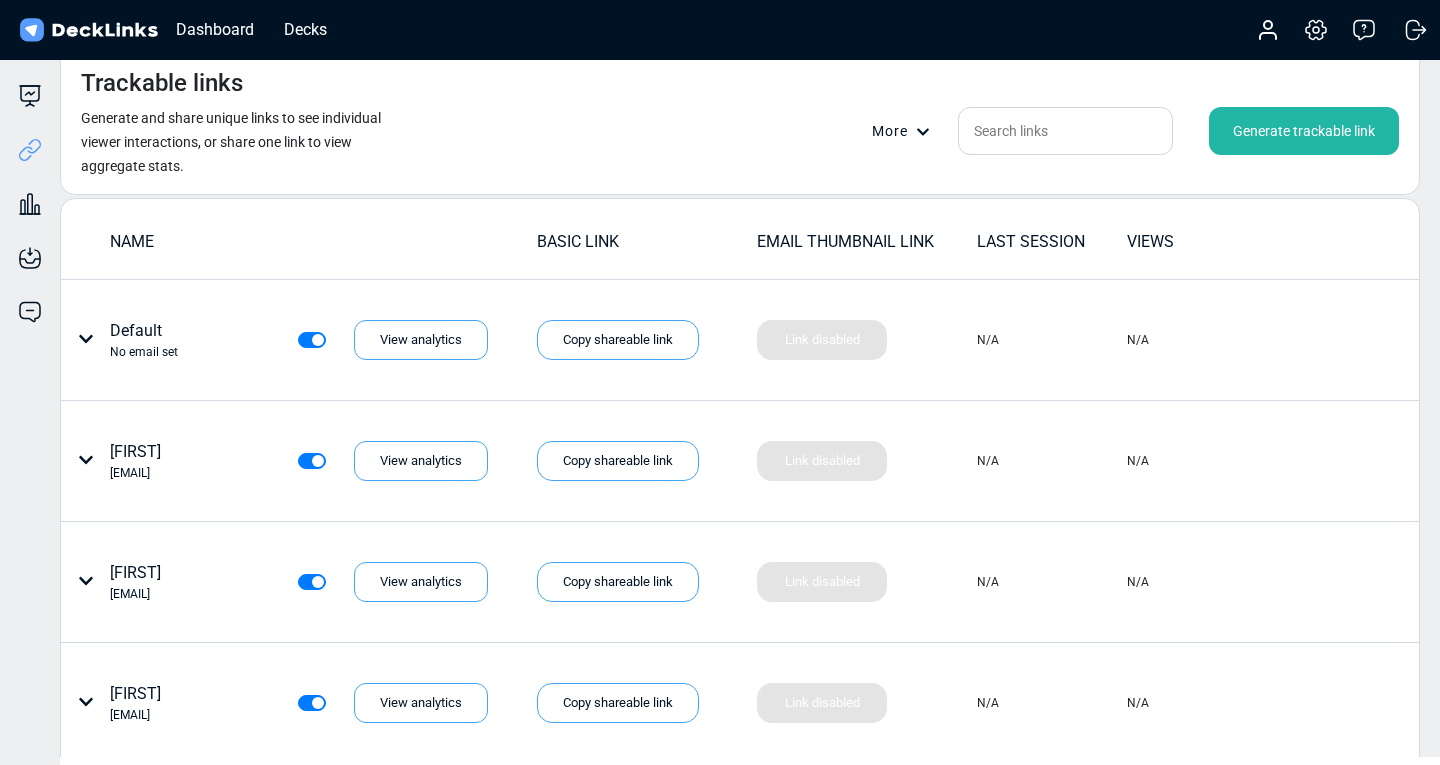 click on "Generate trackable link" at bounding box center [1304, 131] 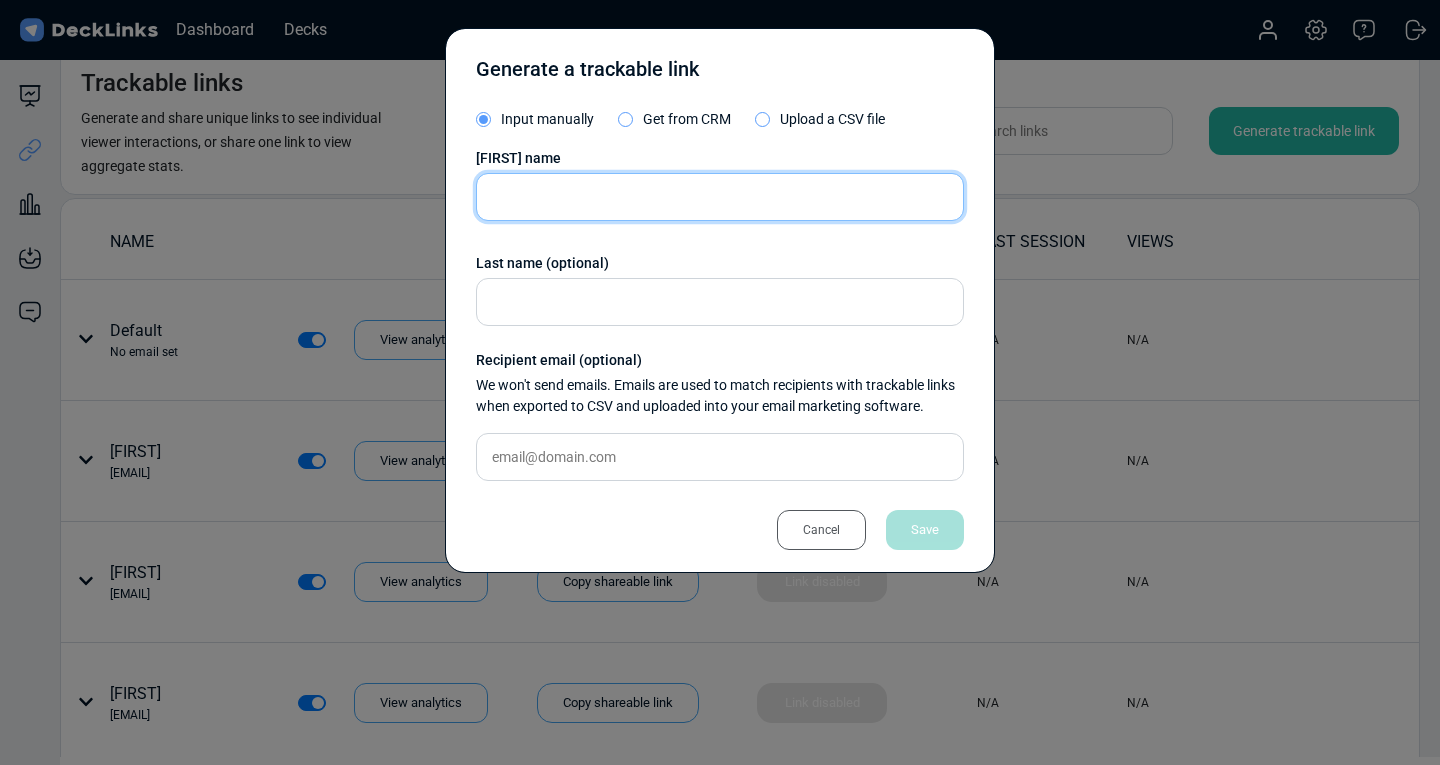 click at bounding box center (720, 197) 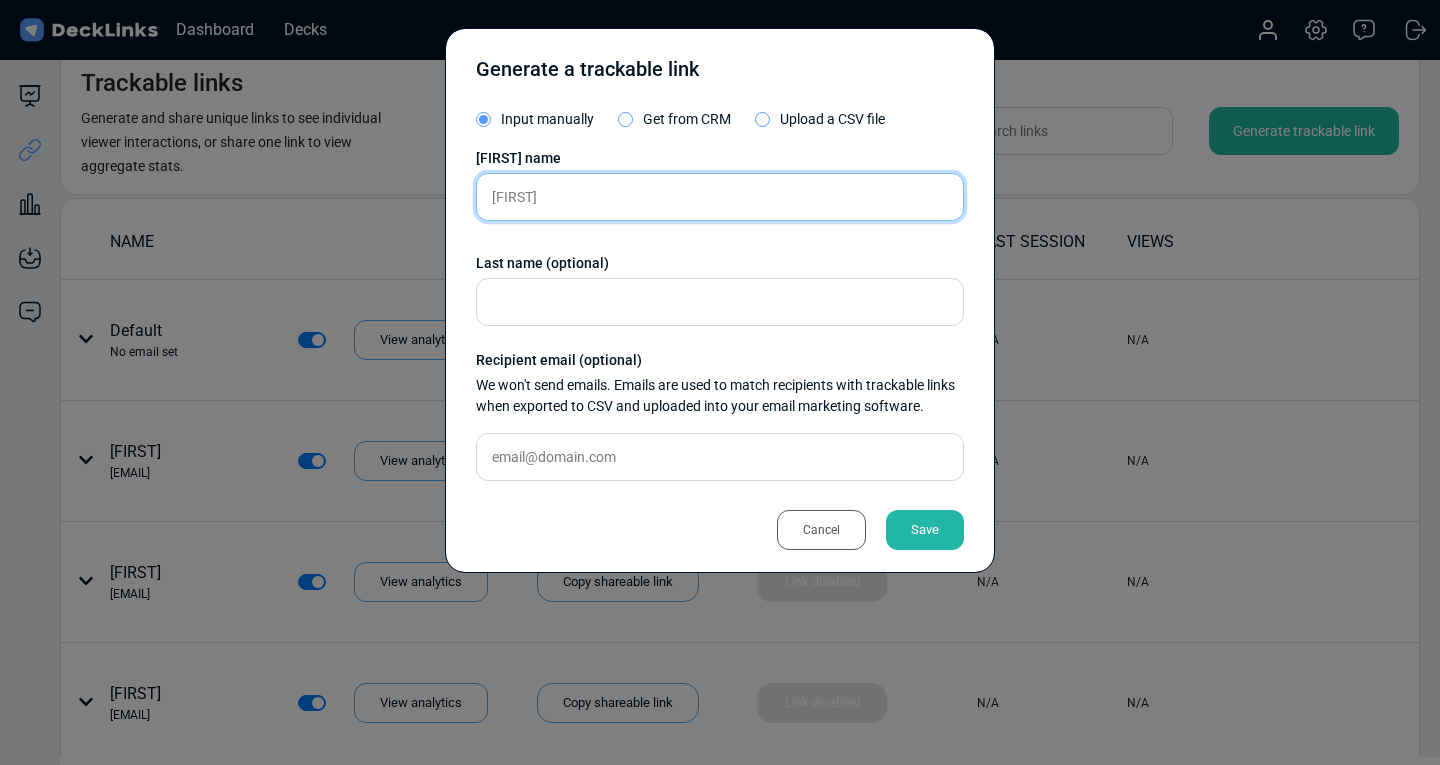 type on "[FIRST]" 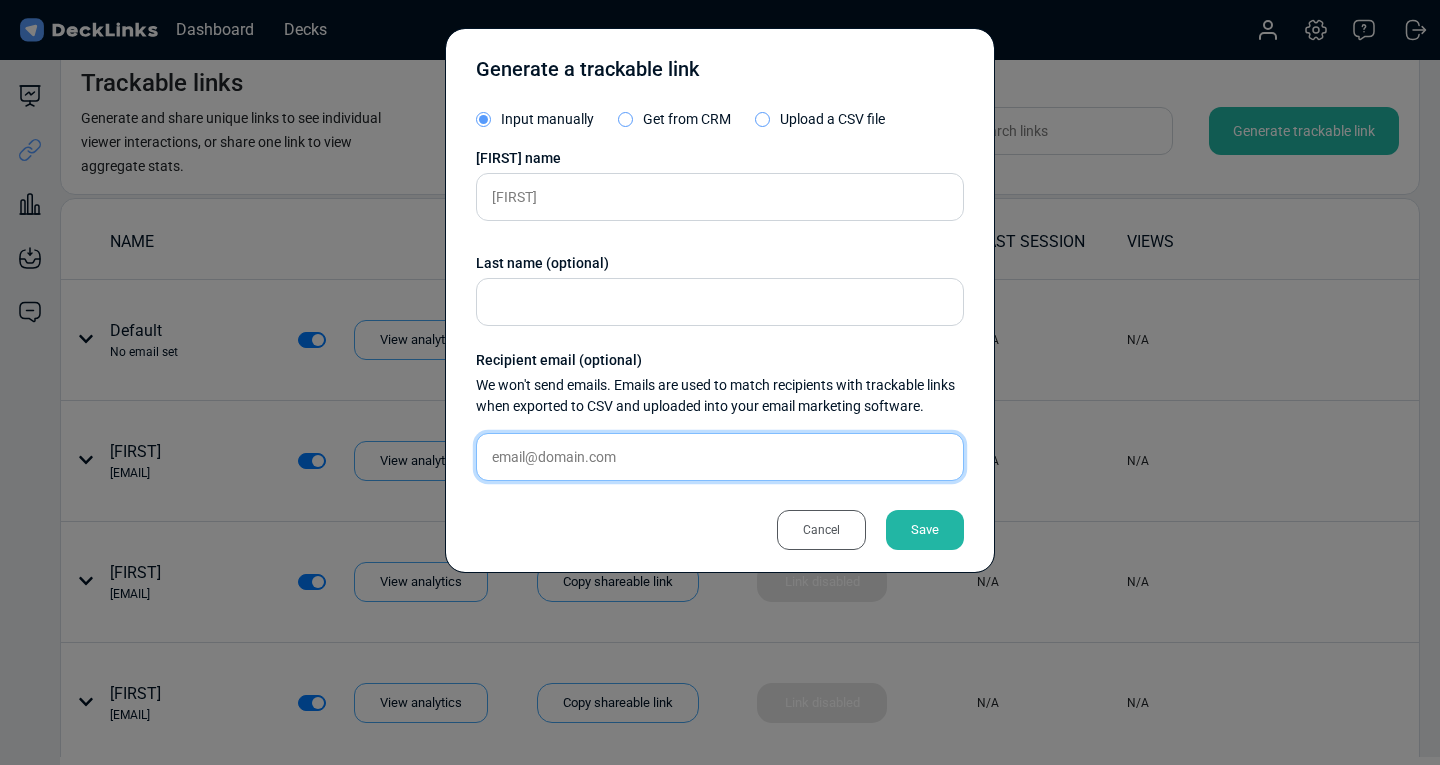 click at bounding box center (720, 457) 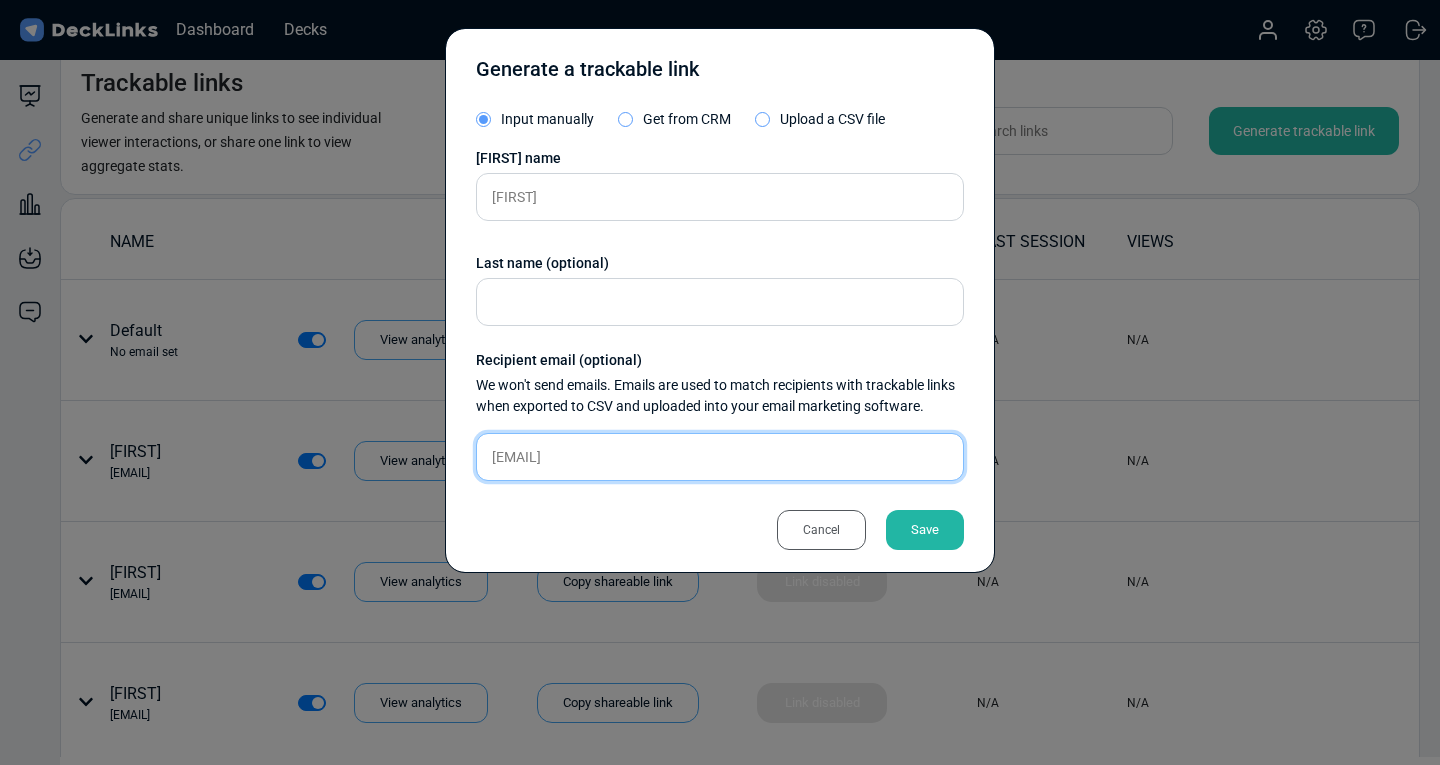 type on "[EMAIL]" 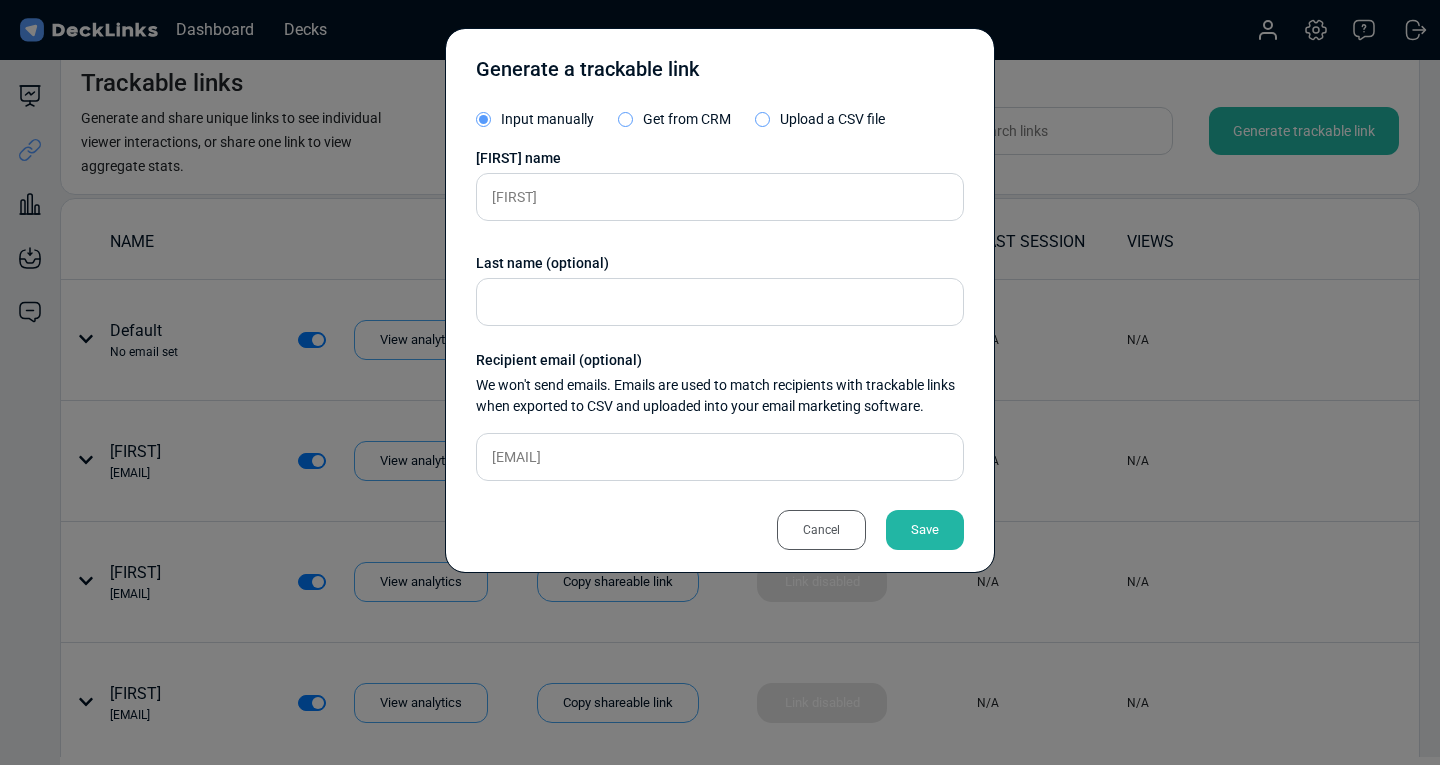 click on "Save" at bounding box center (925, 530) 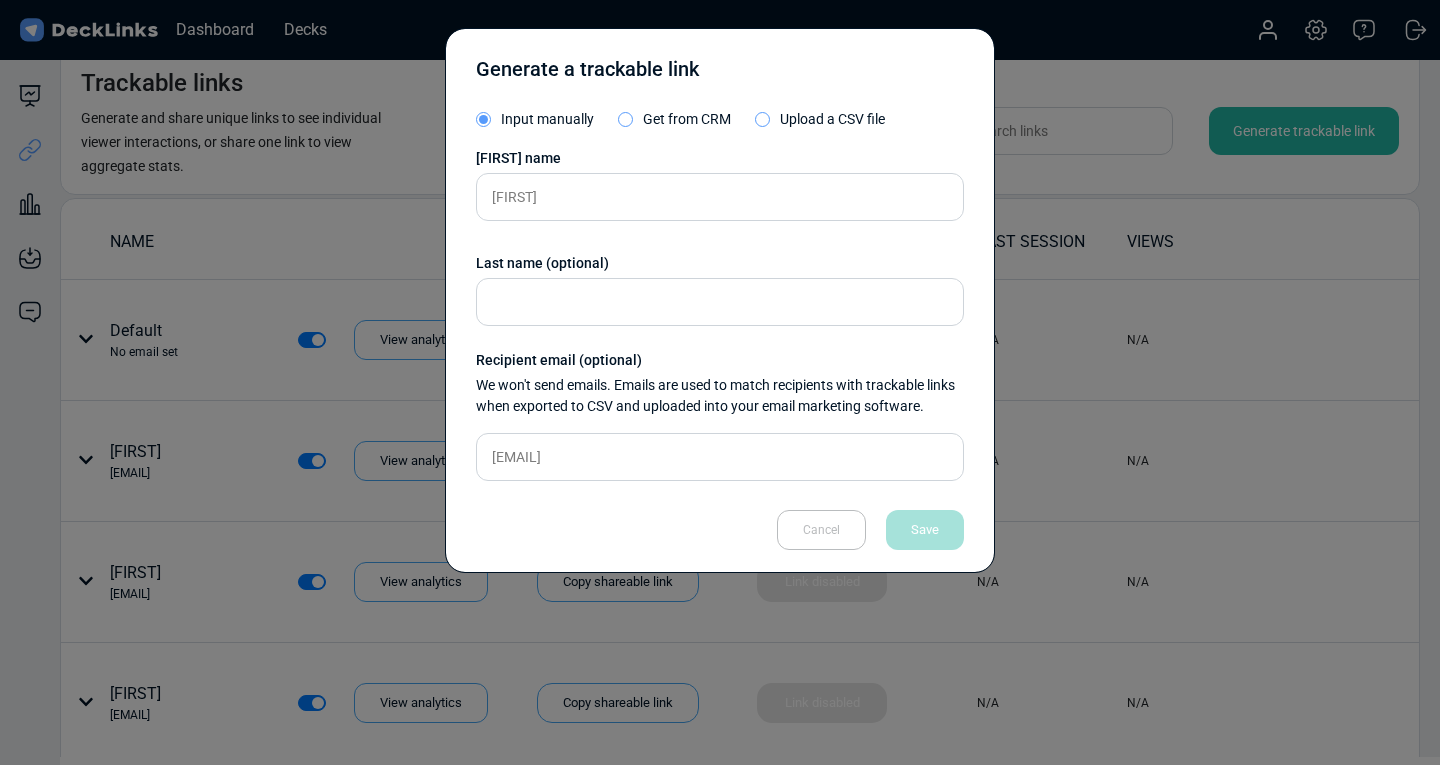 type 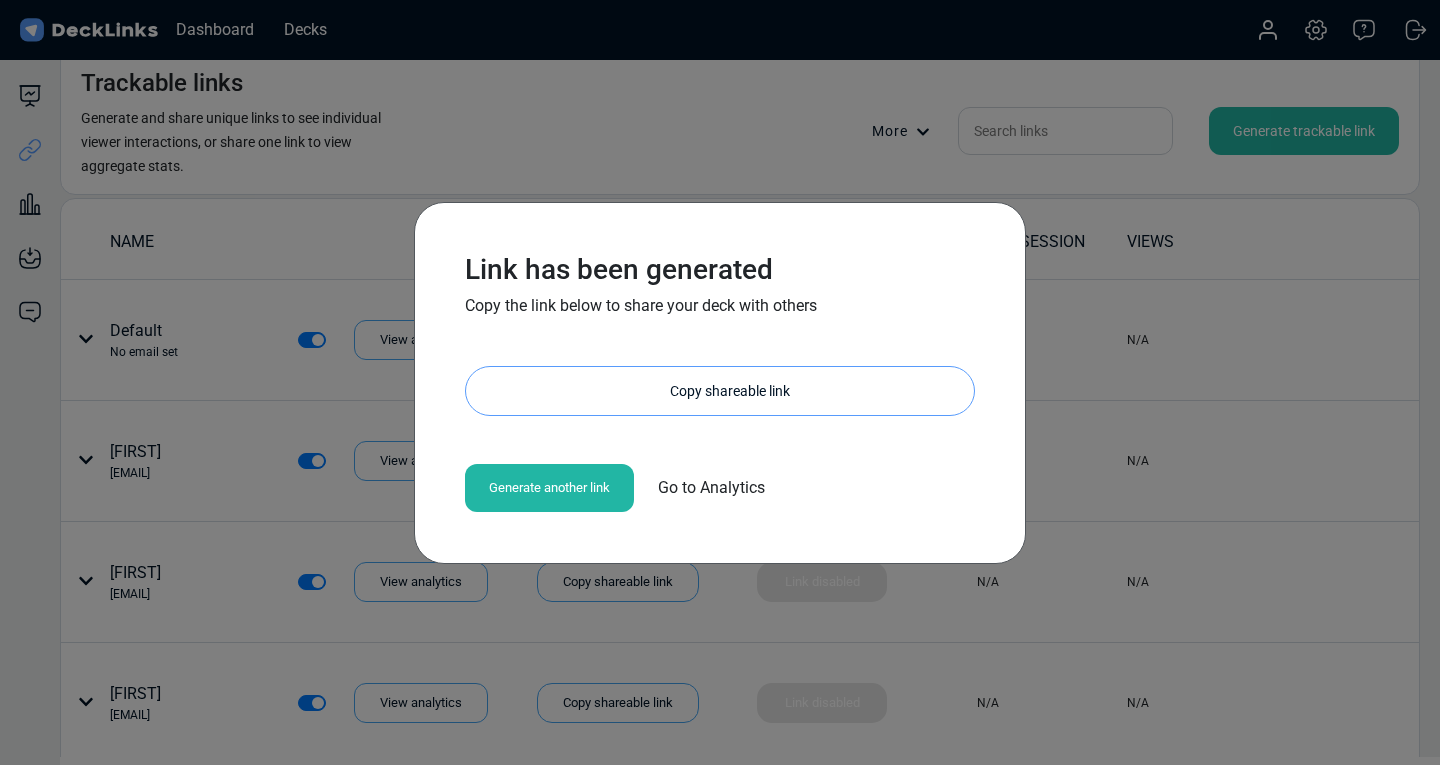 click on "Copy shareable link" at bounding box center (730, 391) 